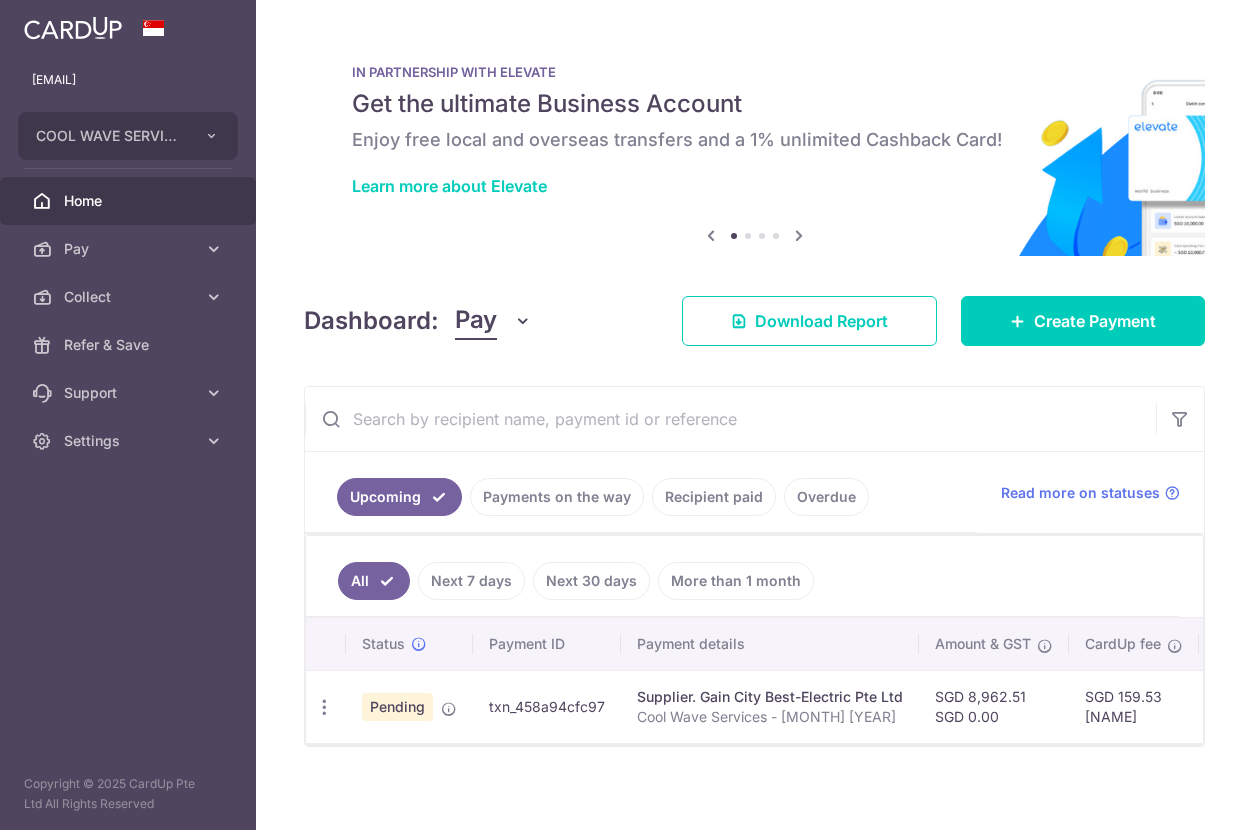 scroll, scrollTop: 0, scrollLeft: 0, axis: both 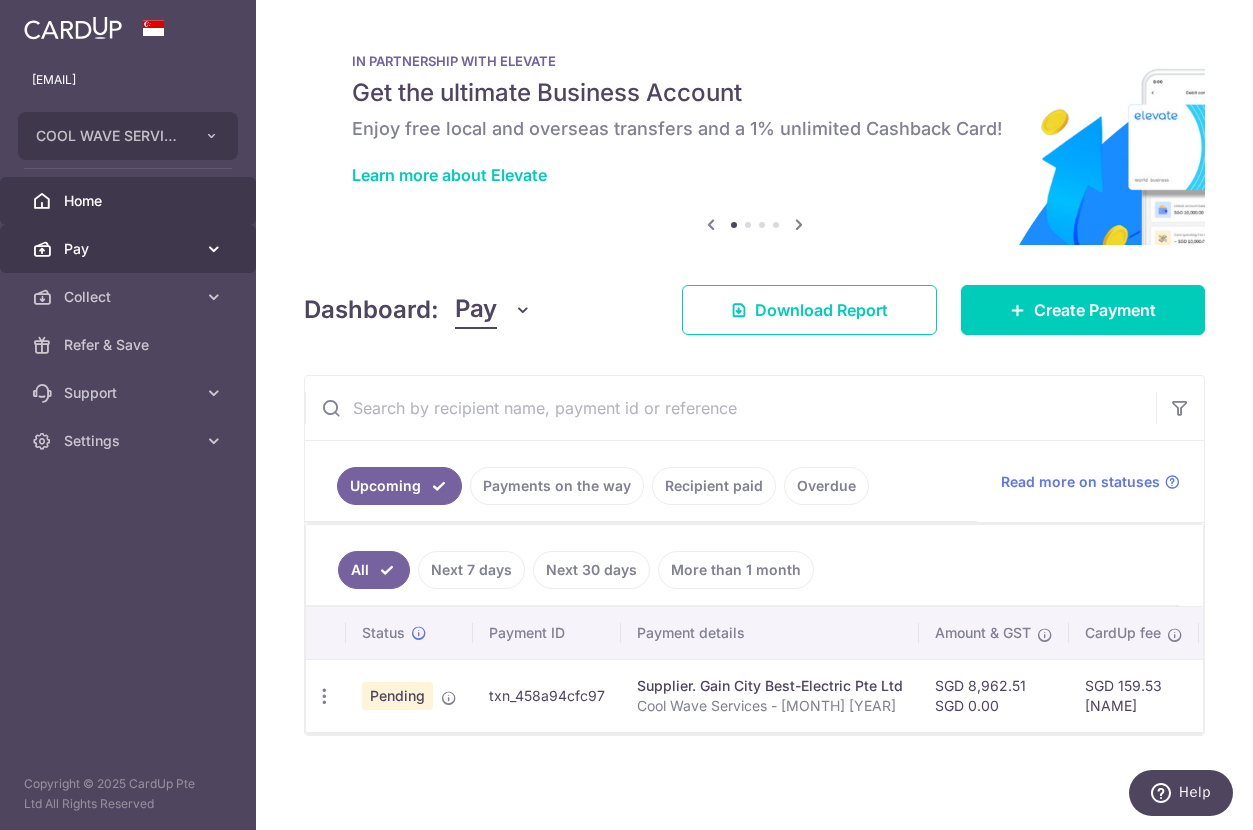 click on "Pay" at bounding box center (130, 249) 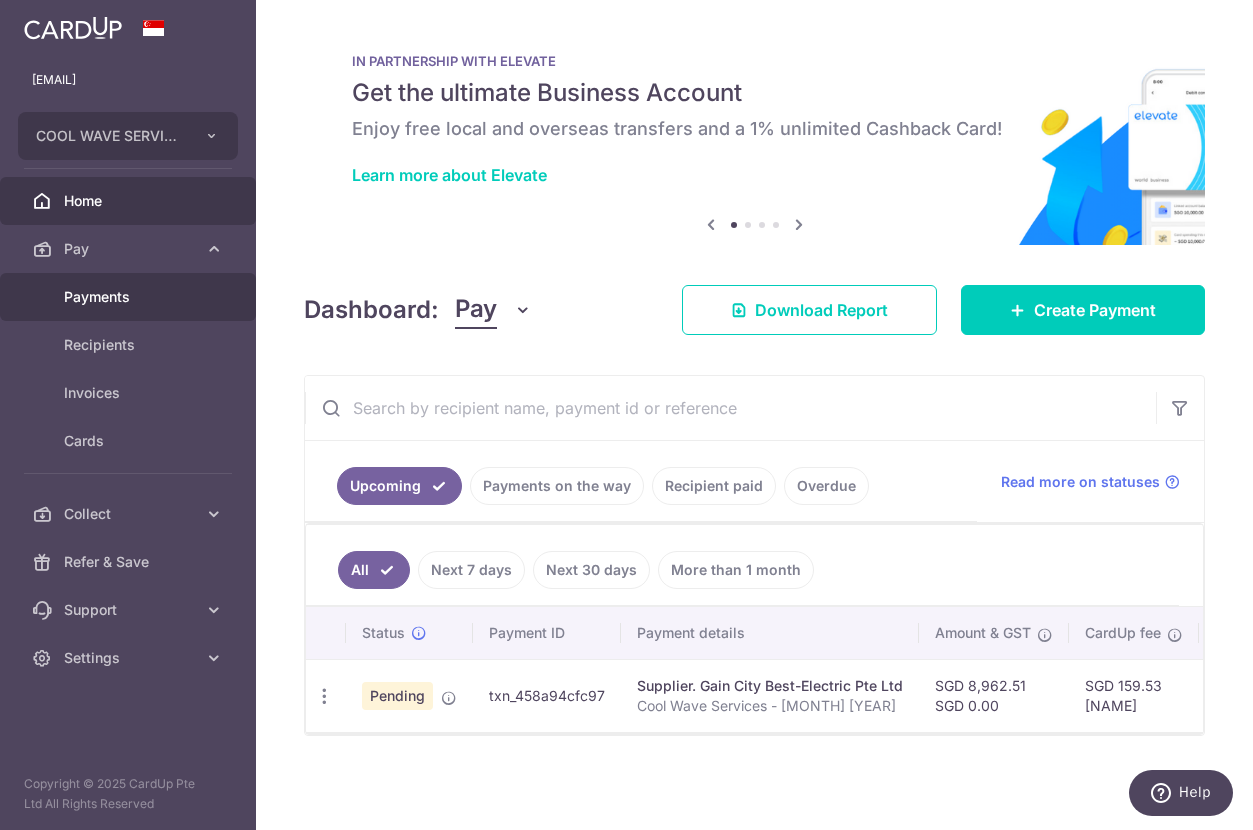 click on "Payments" at bounding box center (130, 297) 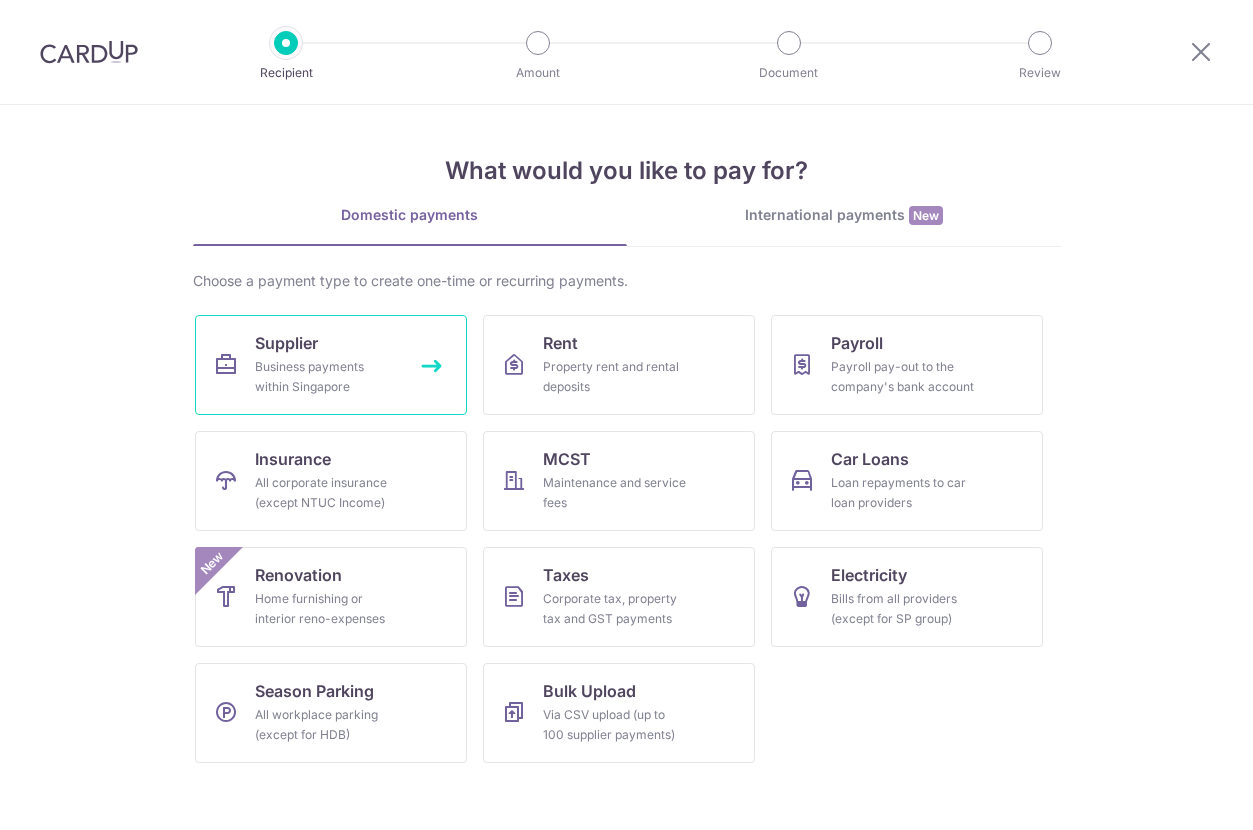 scroll, scrollTop: 0, scrollLeft: 0, axis: both 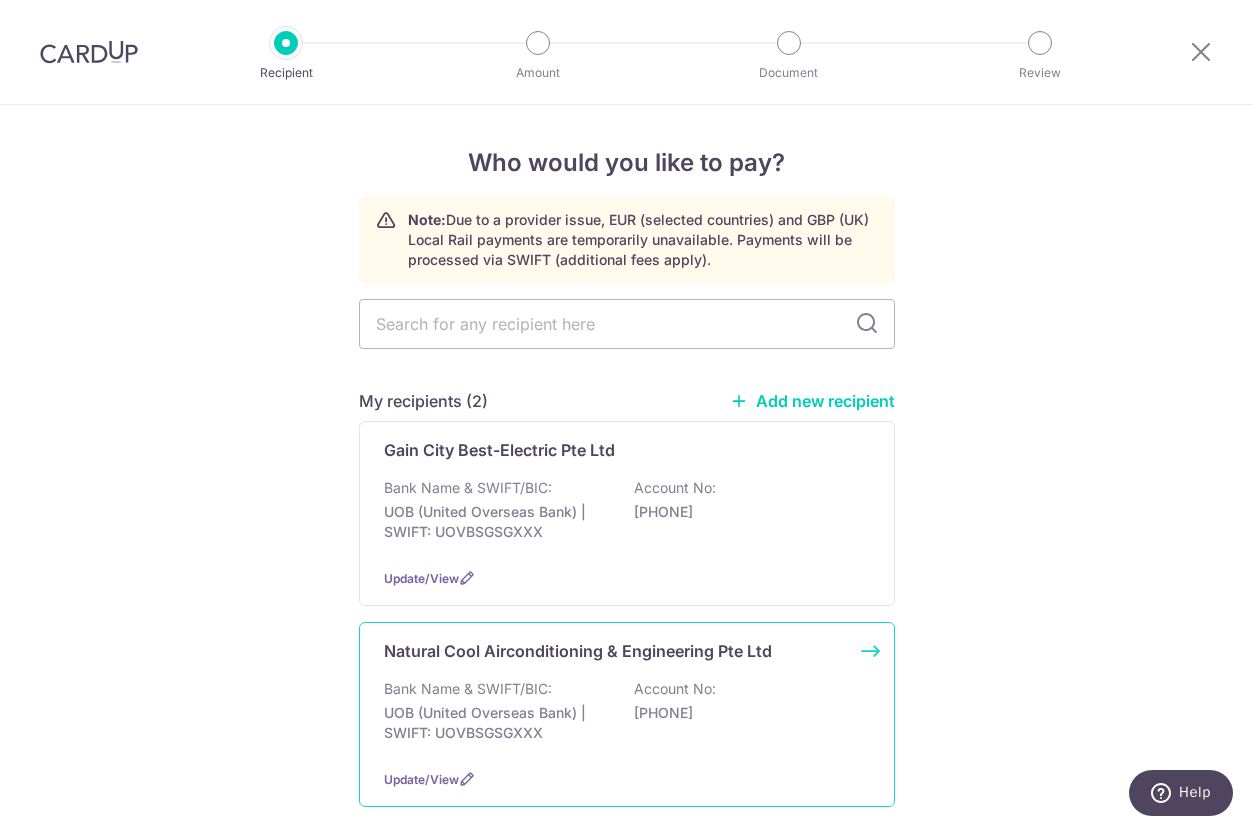 click on "Natural Cool Airconditioning & Engineering Pte Ltd" at bounding box center [578, 651] 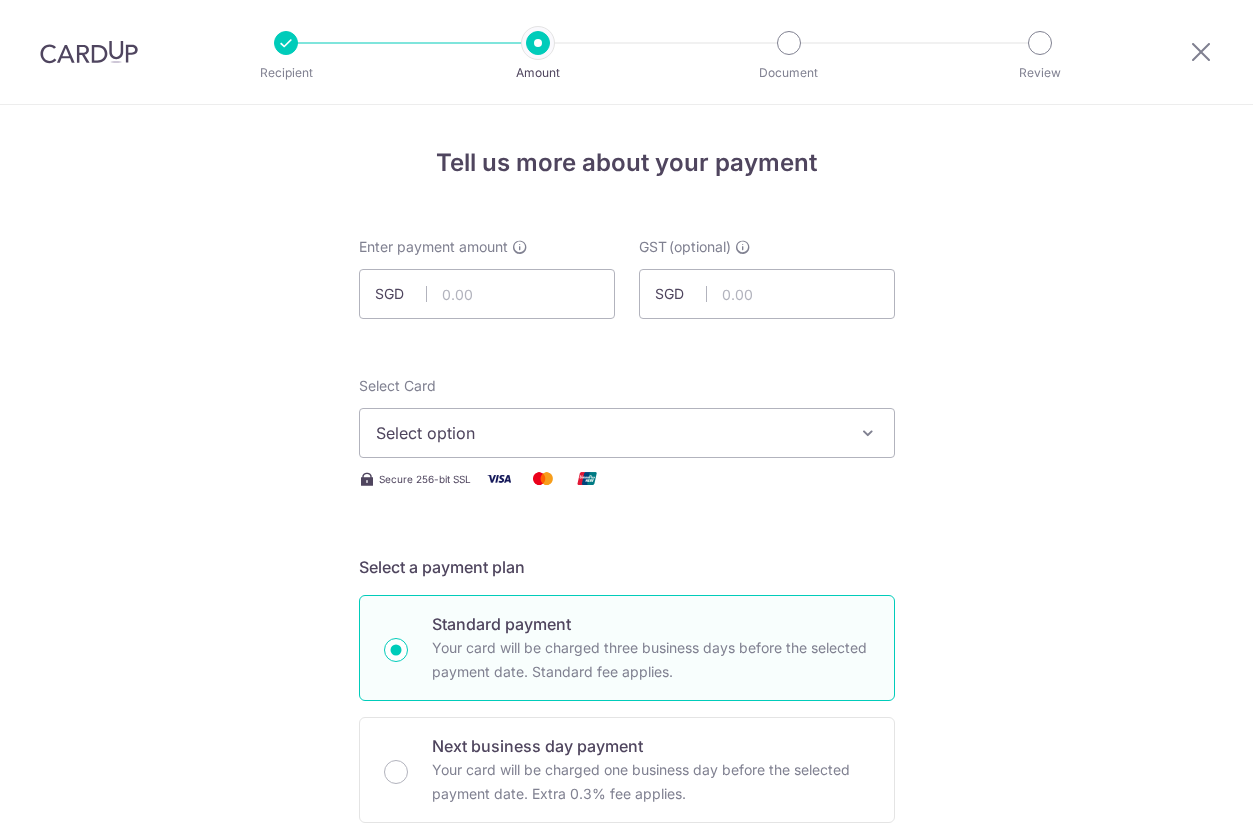 scroll, scrollTop: 0, scrollLeft: 0, axis: both 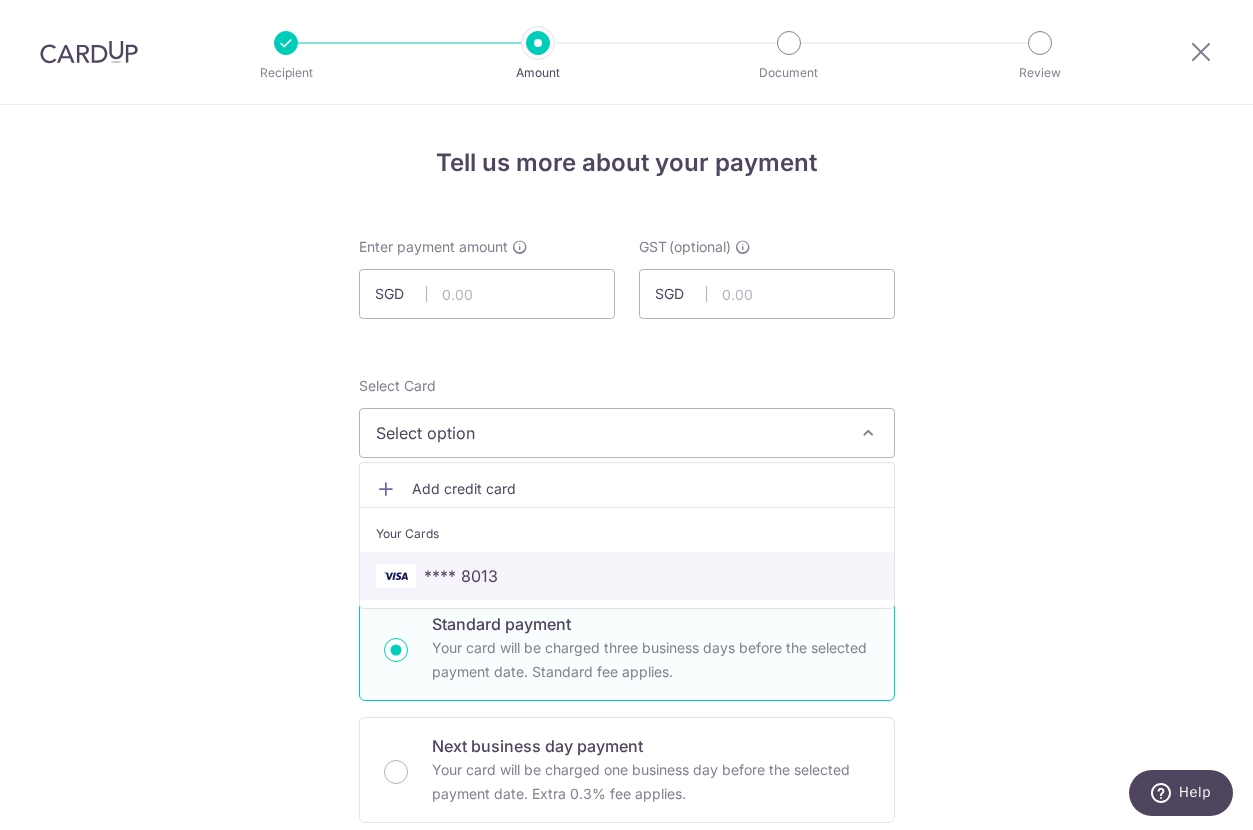 click on "**** 8013" at bounding box center [627, 576] 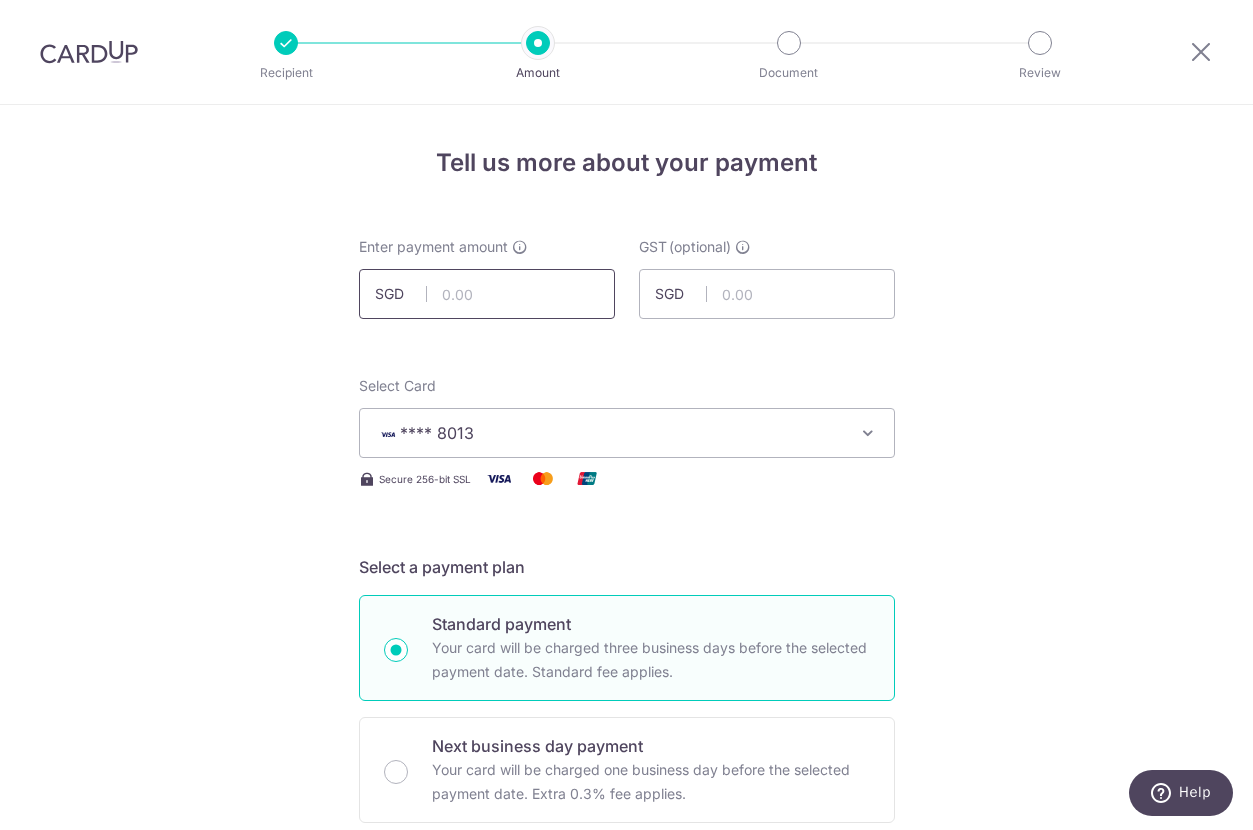 click at bounding box center (487, 294) 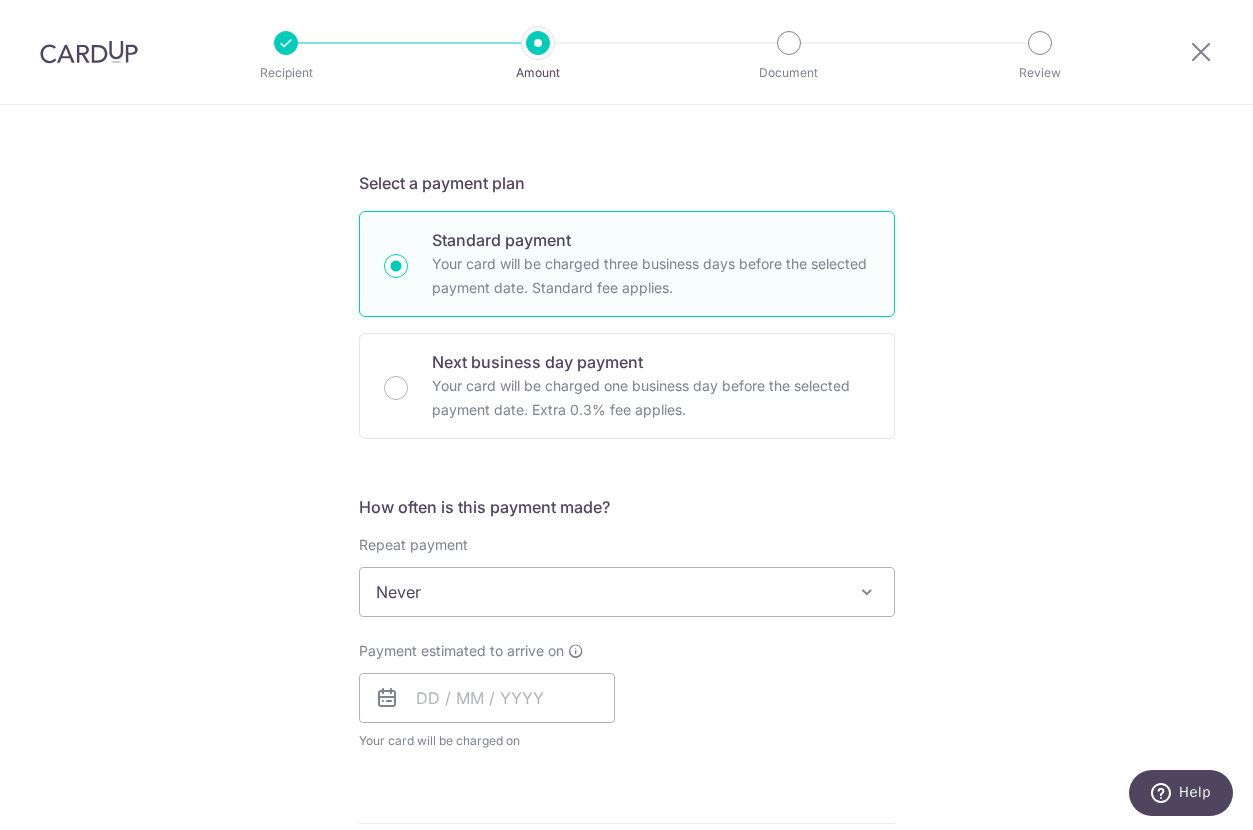 scroll, scrollTop: 500, scrollLeft: 0, axis: vertical 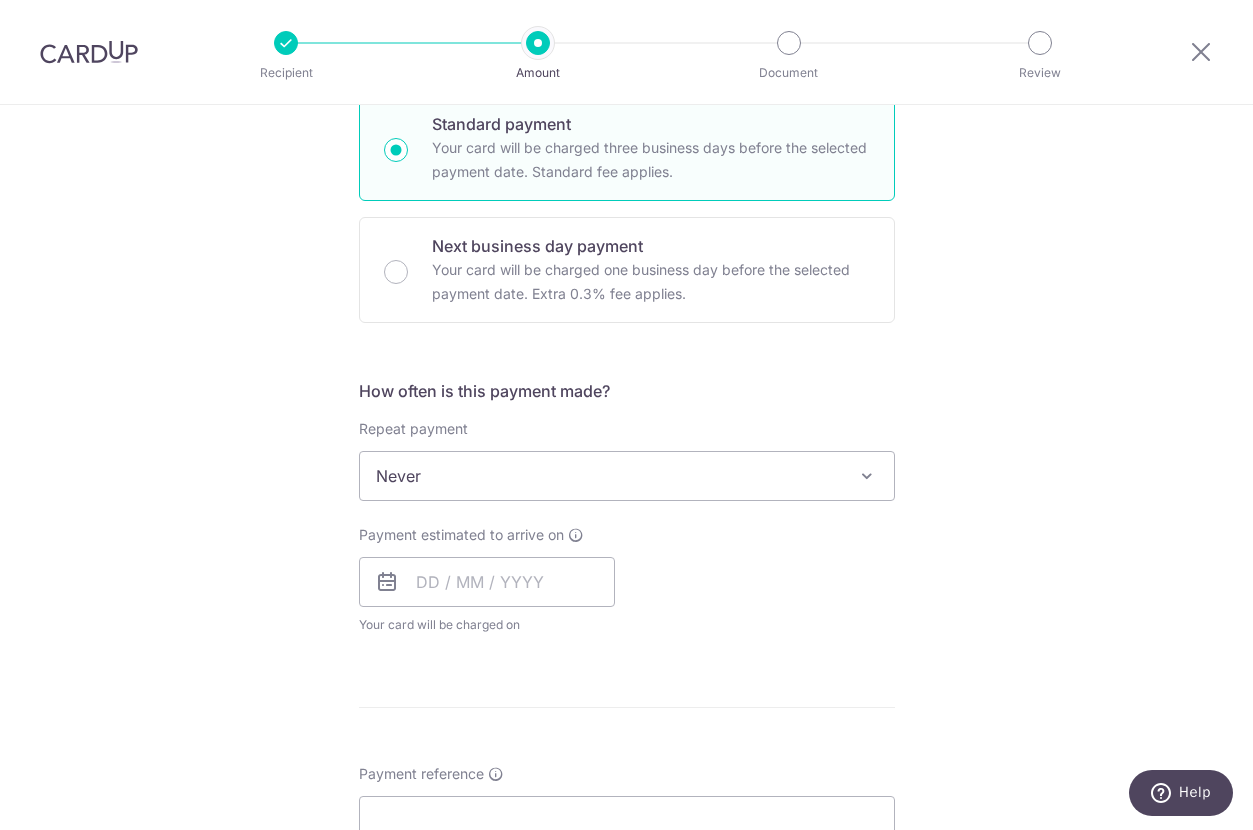 click on "Payment estimated to arrive on
Your card will be charged on   for the first payment
* If your payment is funded by  9:00am SGT on Friday 08/08/2025
11/08/2025" at bounding box center [487, 580] 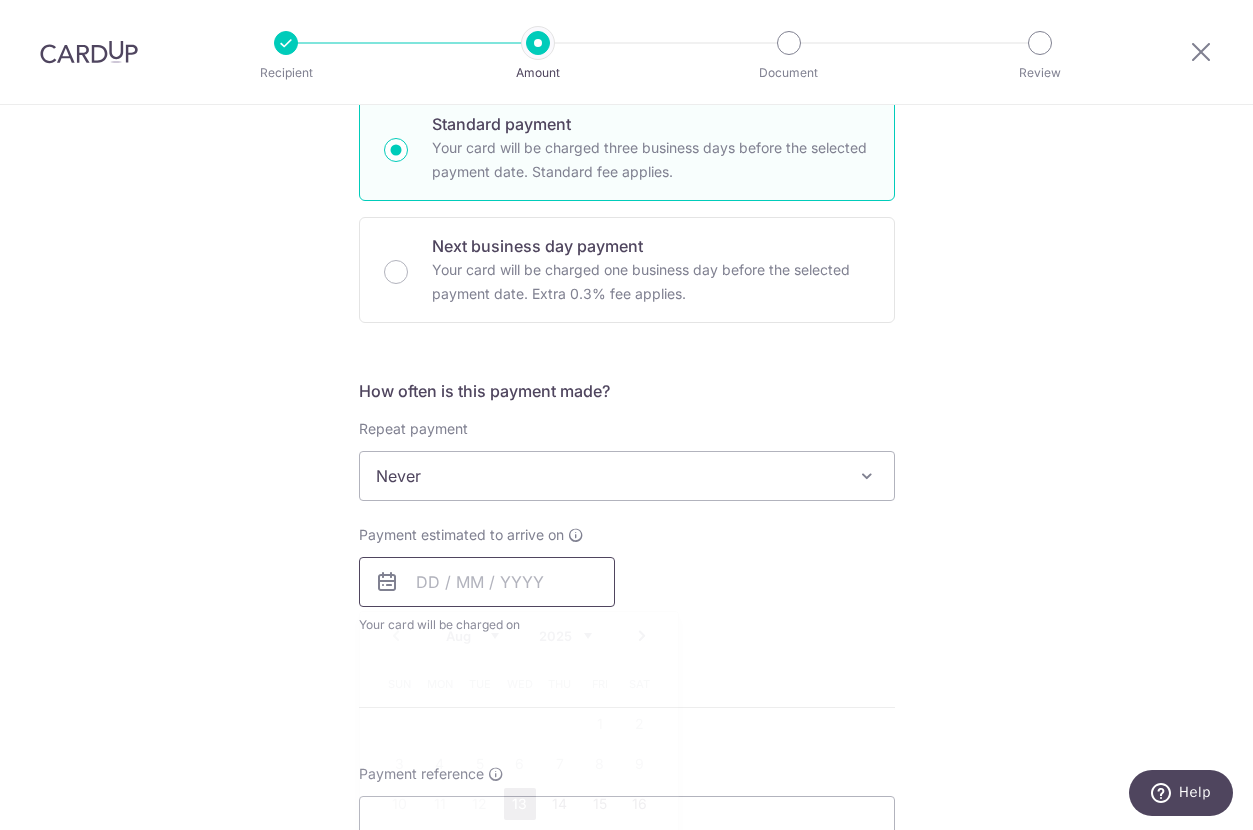 click at bounding box center [487, 582] 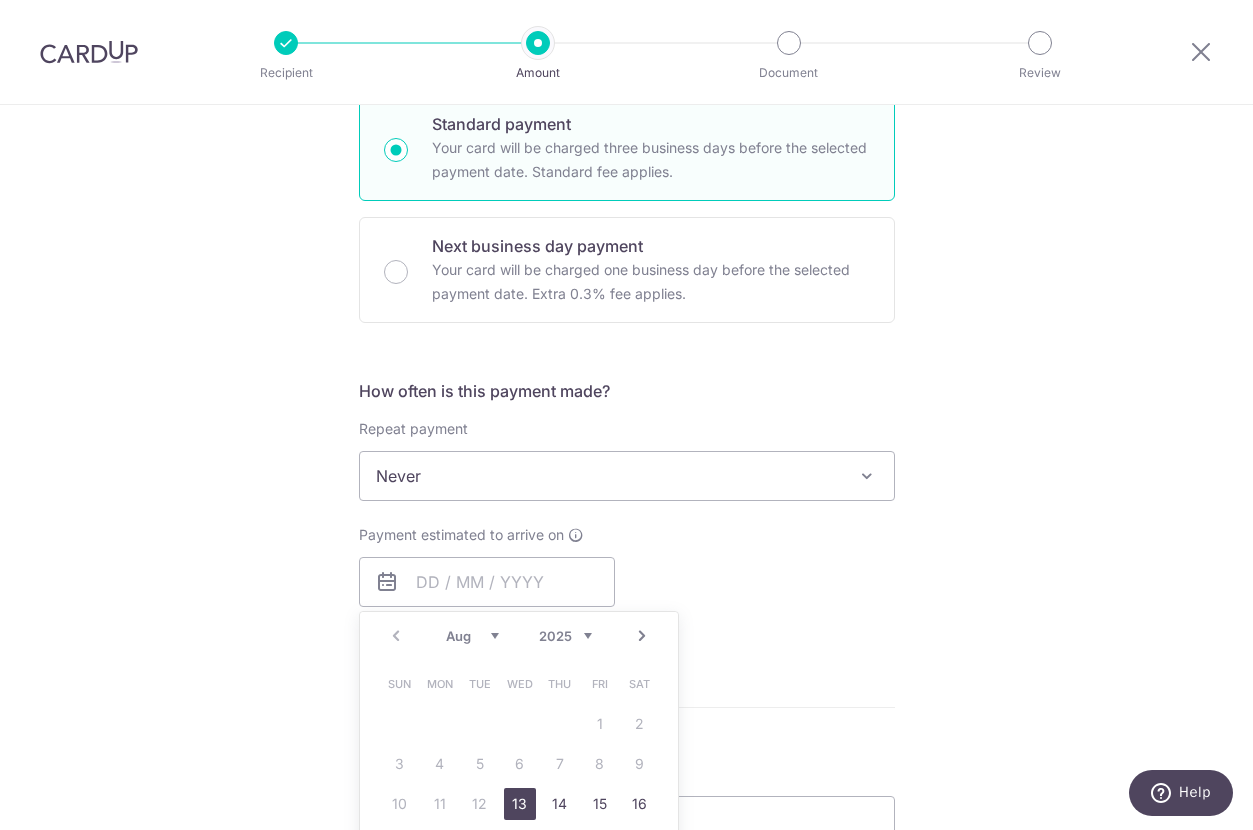 click on "13" at bounding box center [520, 804] 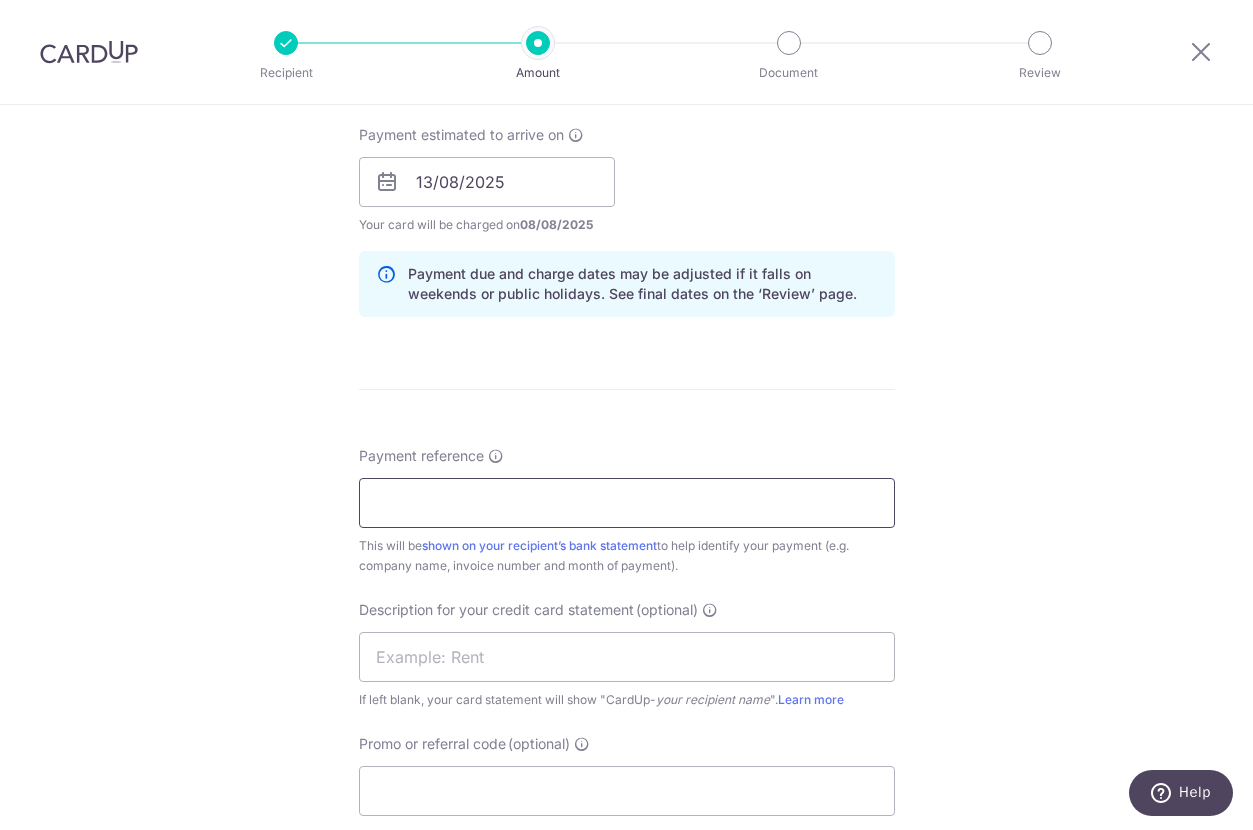 click on "Payment reference" at bounding box center [627, 503] 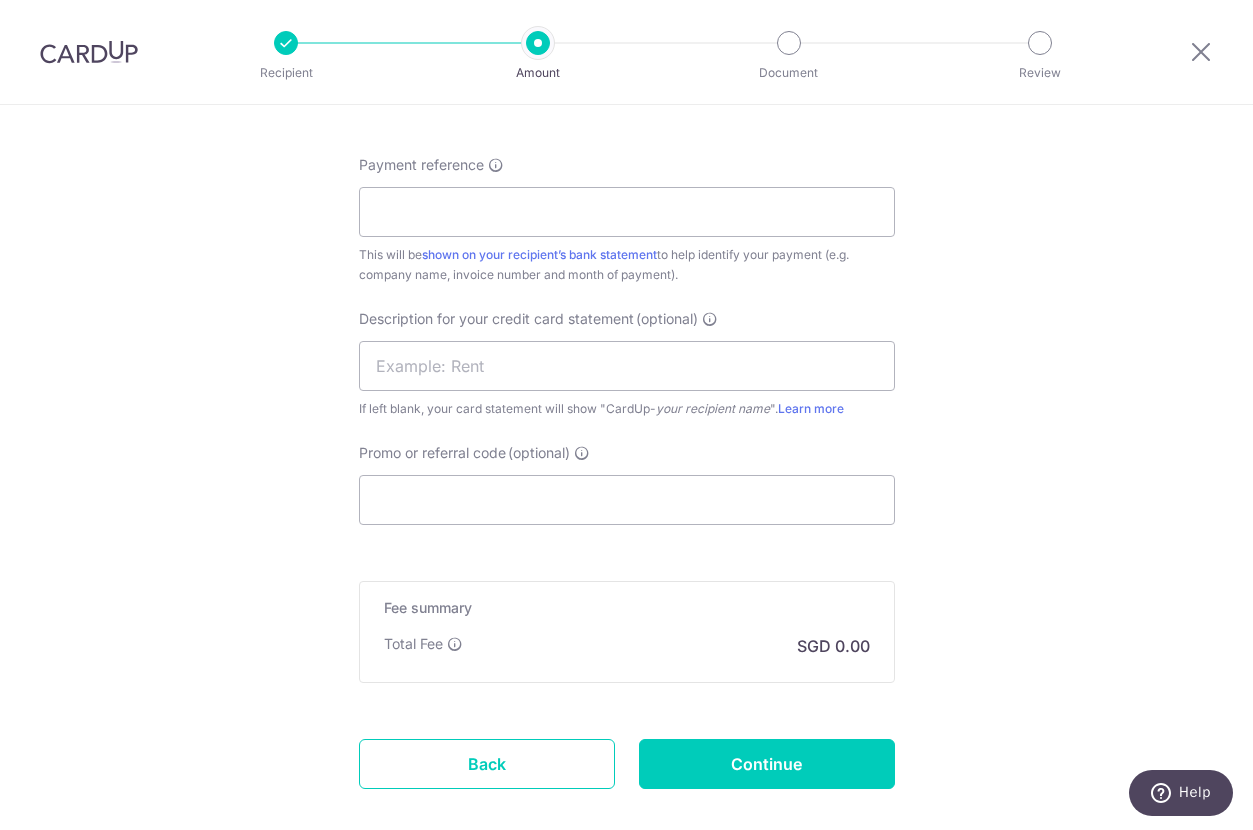 scroll, scrollTop: 1200, scrollLeft: 0, axis: vertical 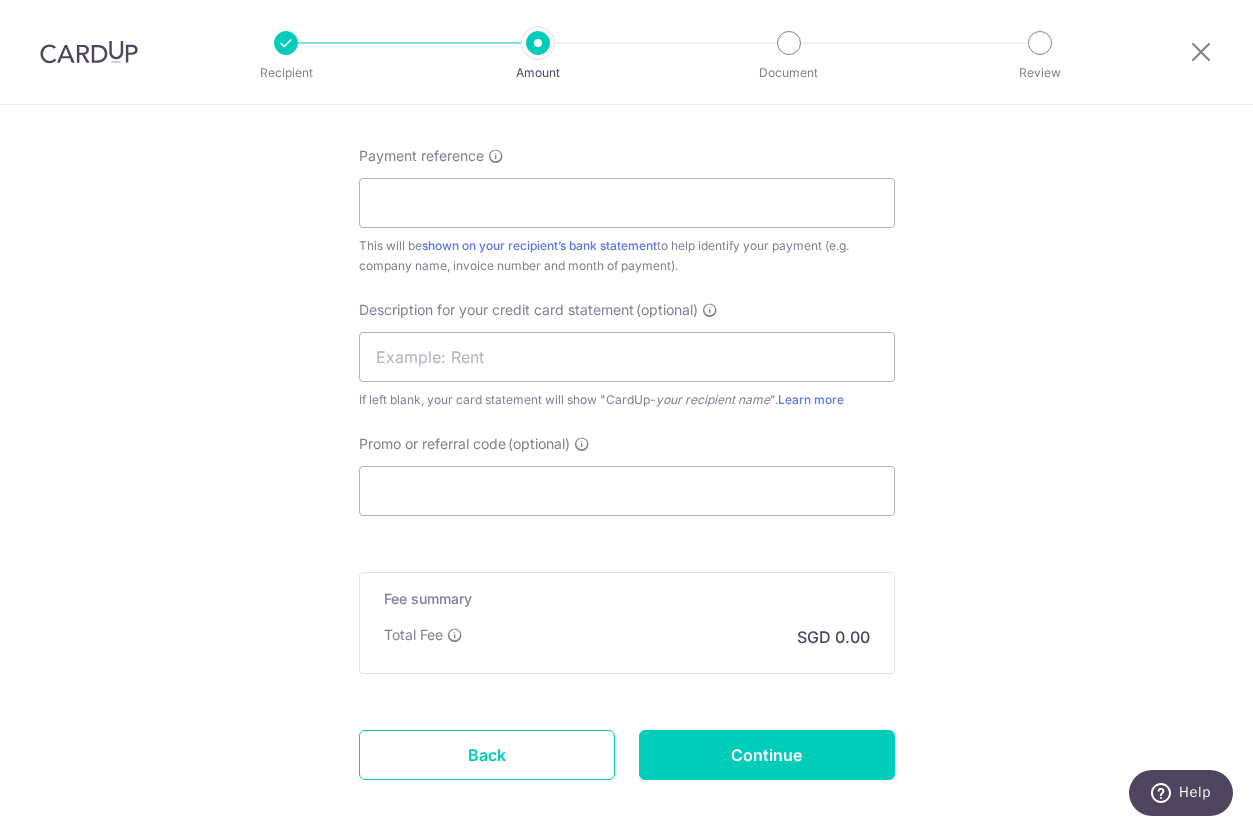 click on "Tell us more about your payment
Enter payment amount
SGD
GST
(optional)
SGD
Select Card
**** 8013
Add credit card
Your Cards
**** 8013
Secure 256-bit SSL
Text" at bounding box center (626, -83) 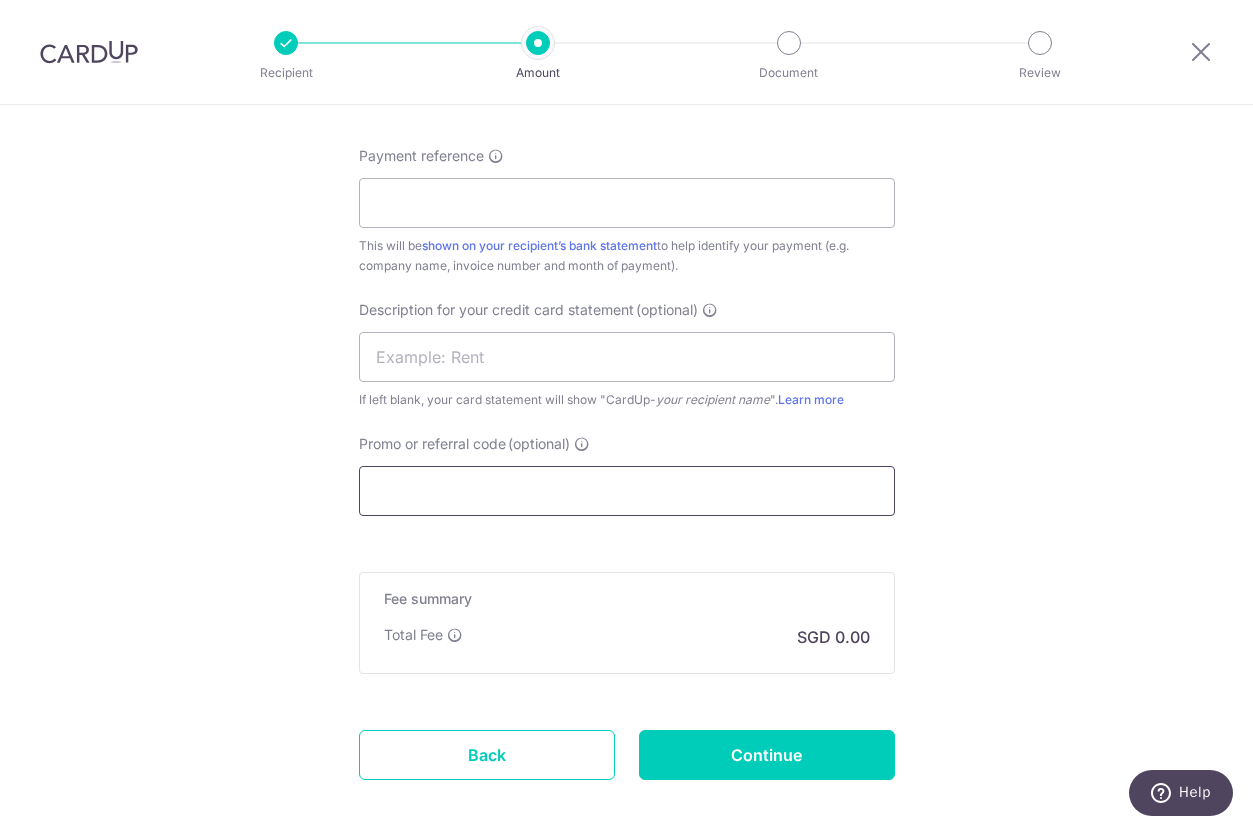 click on "Promo or referral code
(optional)" at bounding box center [627, 491] 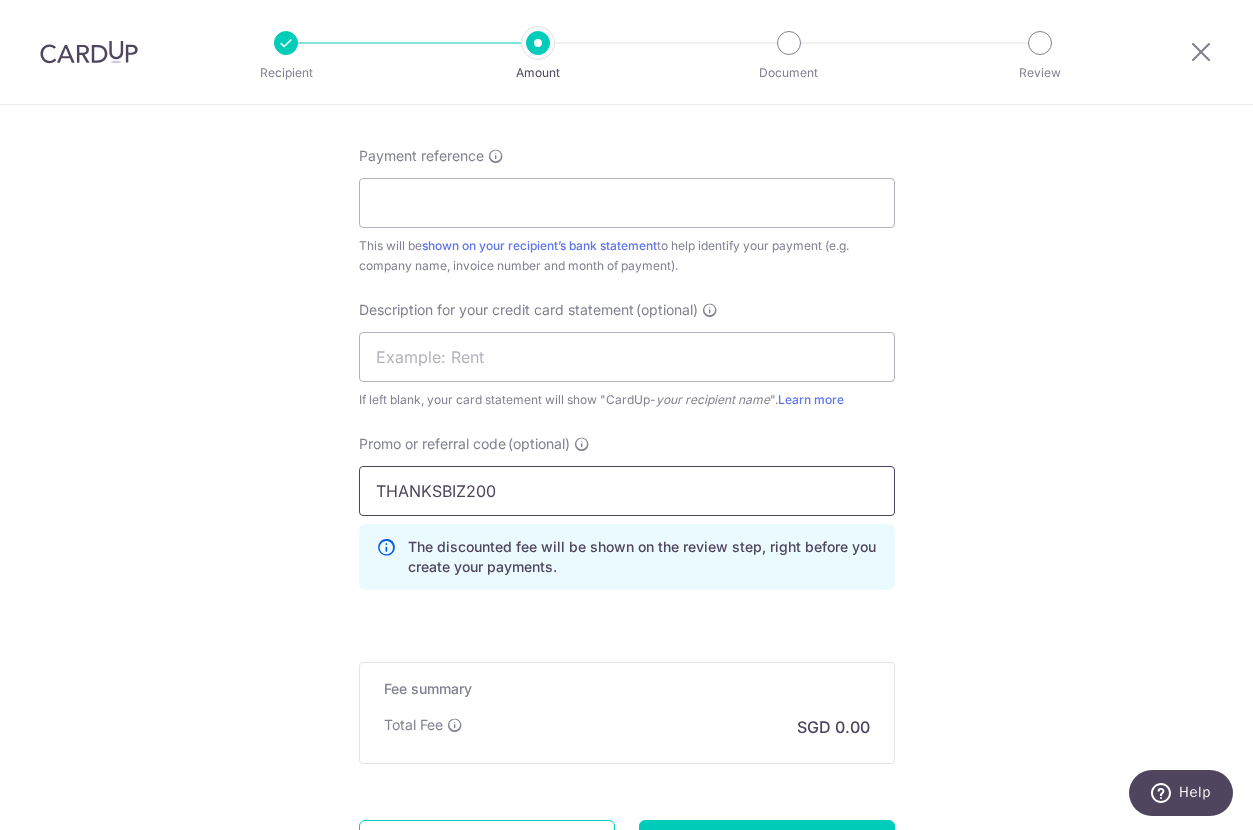 type on "THANKSBIZ200" 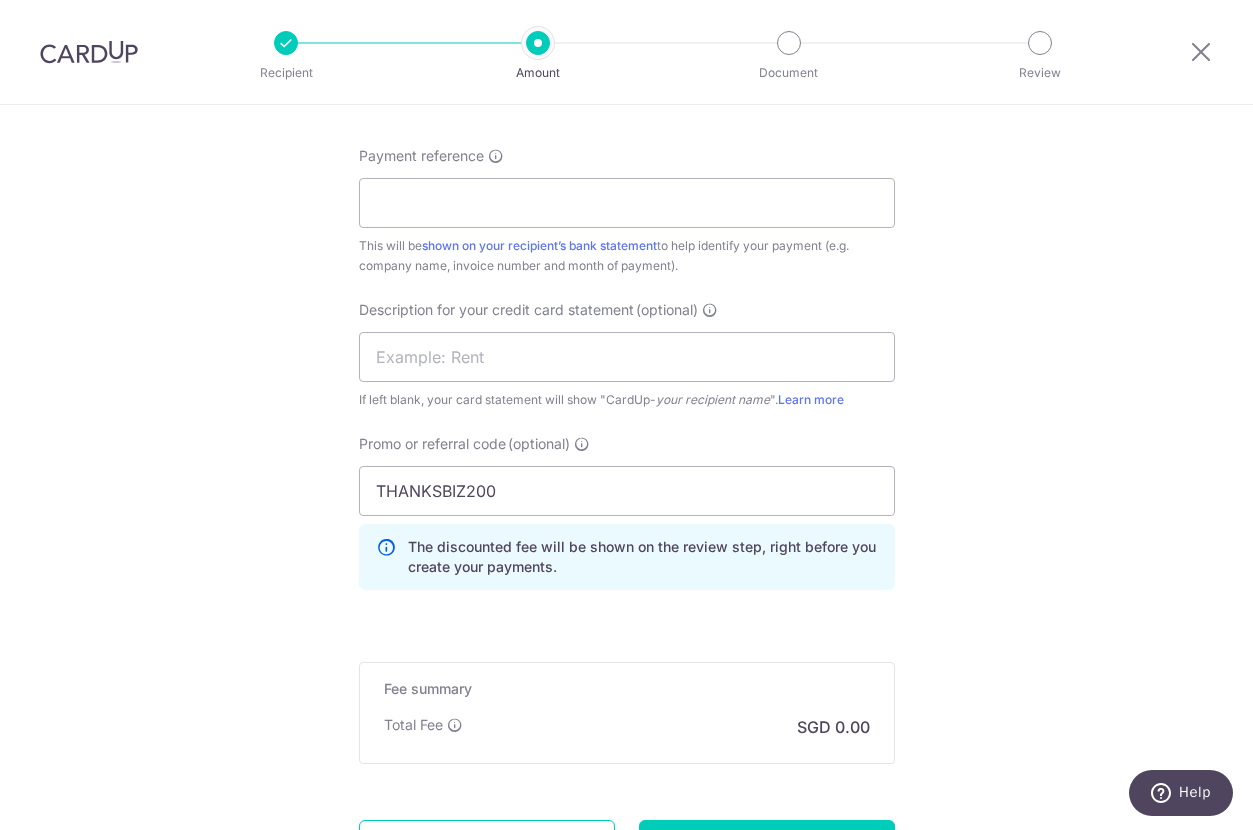 click on "Tell us more about your payment
Enter payment amount
SGD
GST
(optional)
SGD
Select Card
**** 8013
Add credit card
Your Cards
**** 8013
Secure 256-bit SSL
Text" at bounding box center [626, -38] 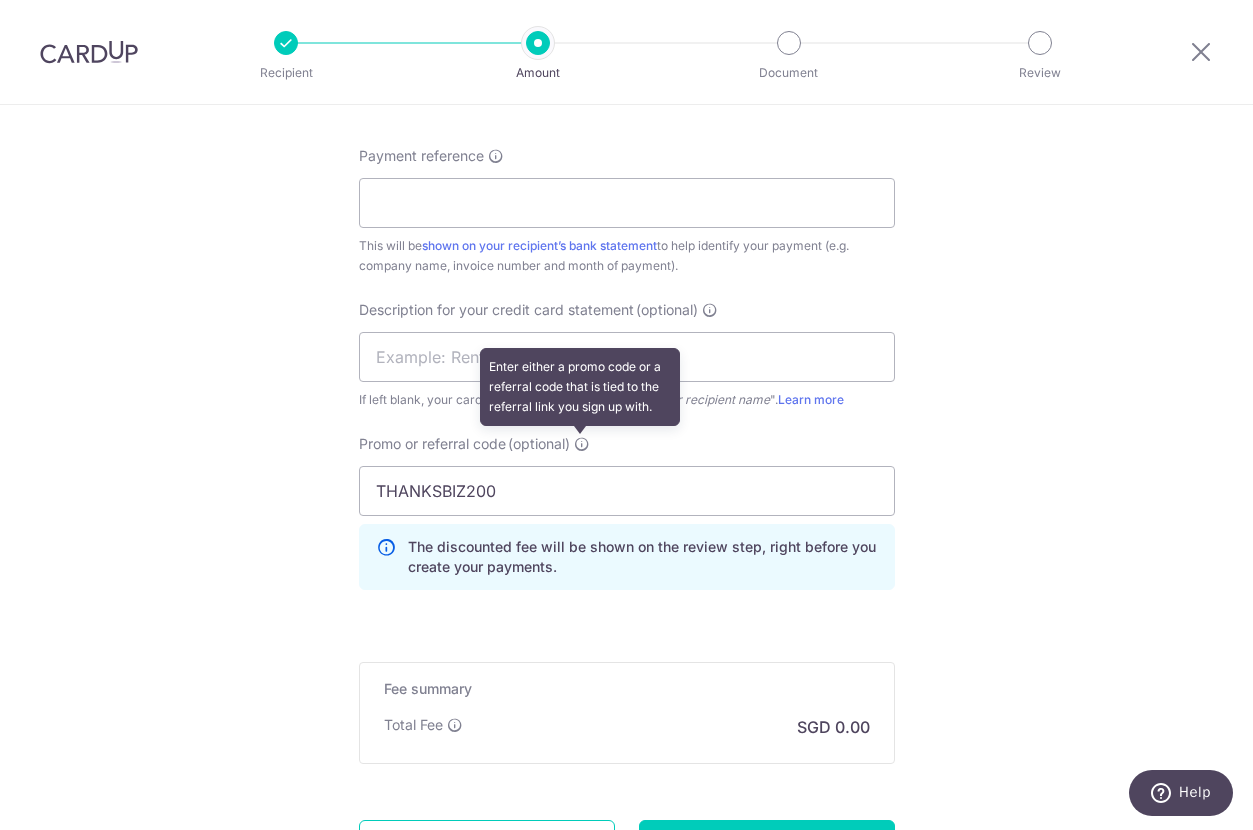click at bounding box center (582, 444) 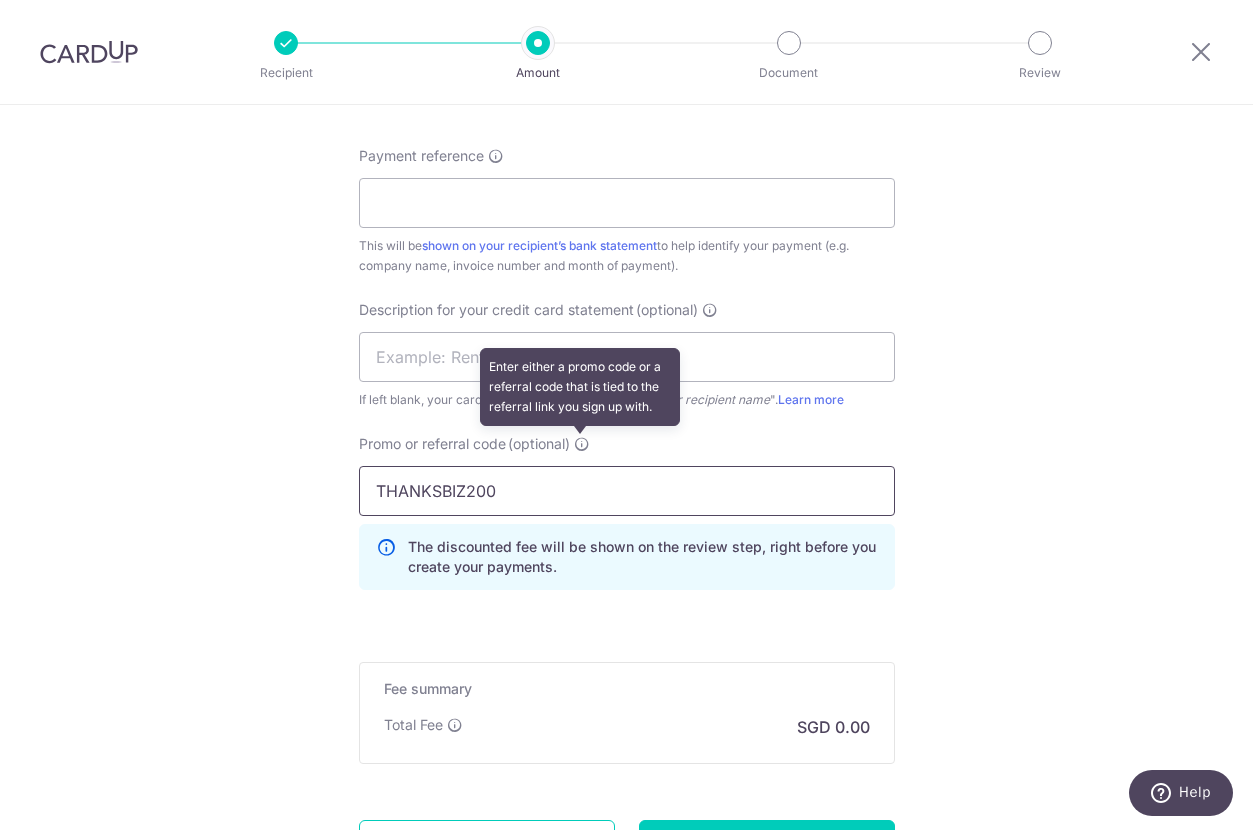 click on "THANKSBIZ200" at bounding box center (627, 491) 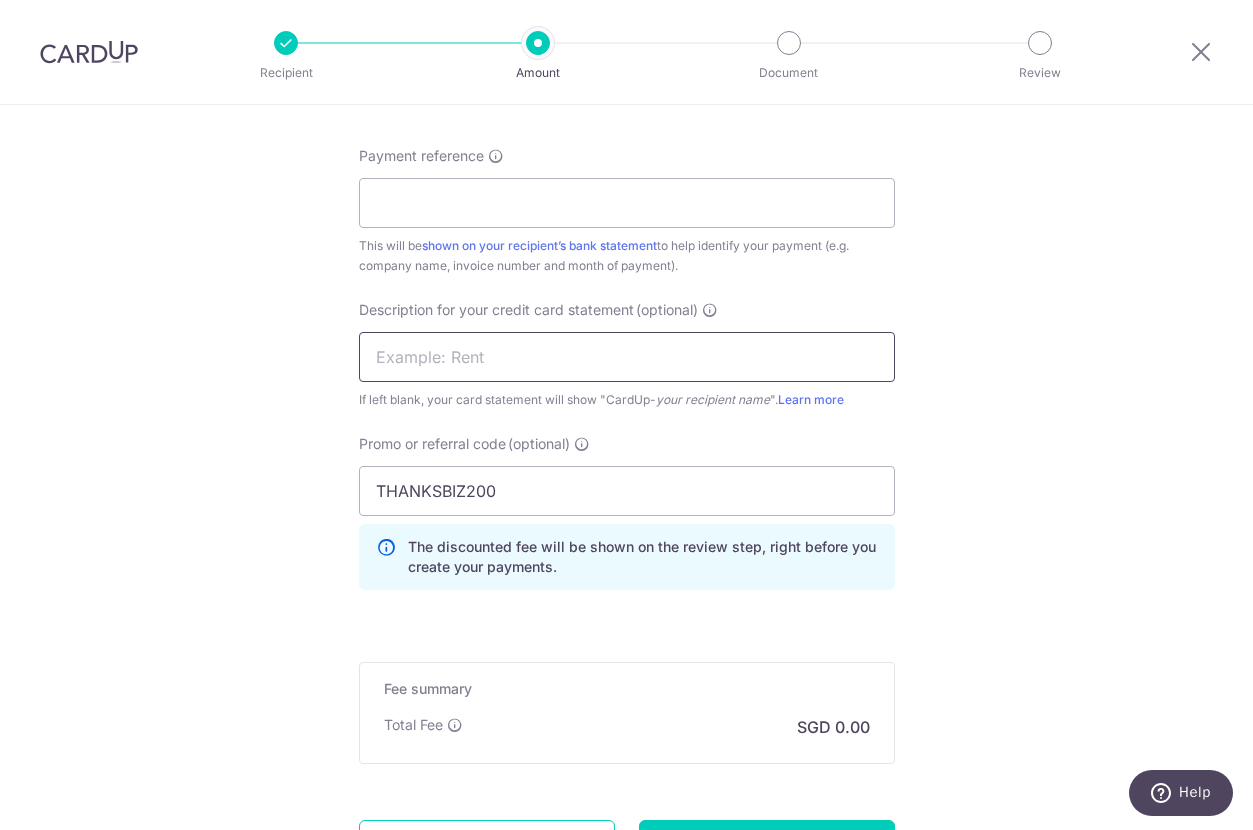 click at bounding box center (627, 357) 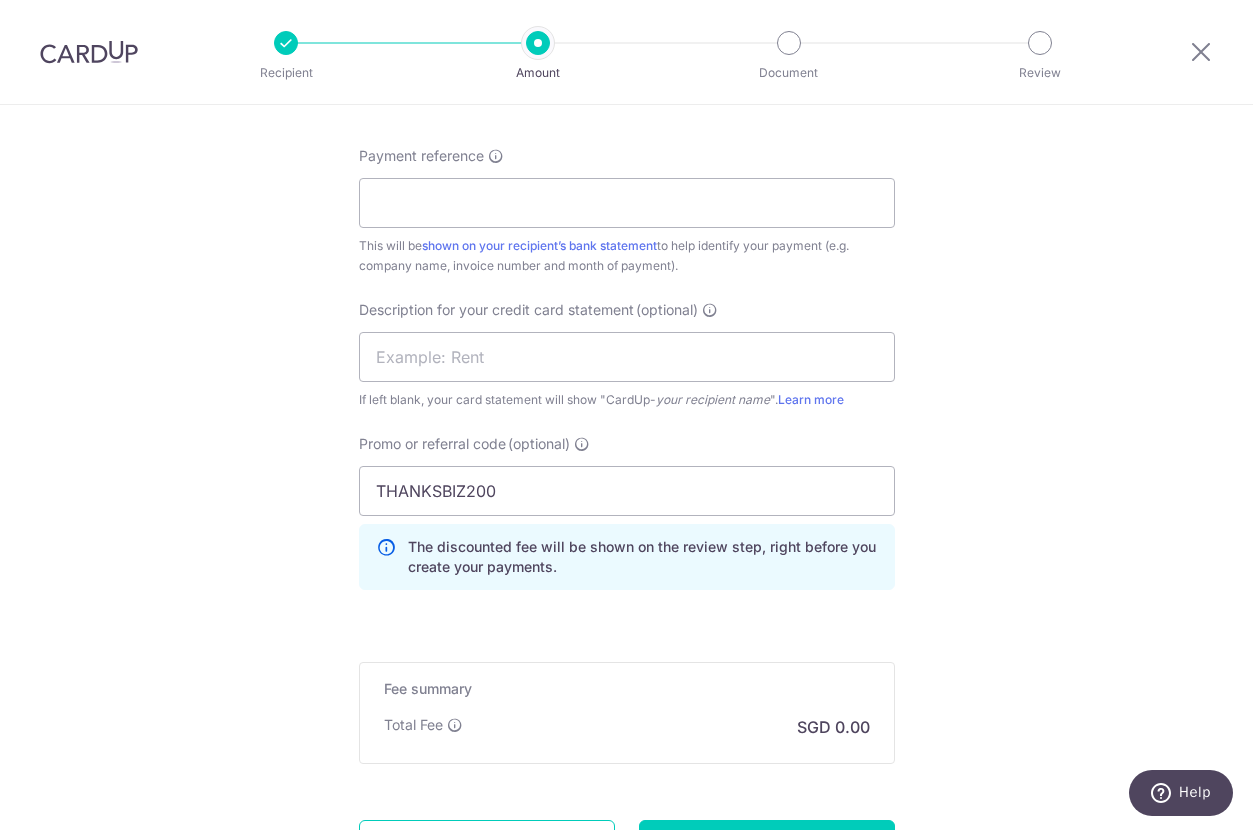 click on "Tell us more about your payment
Enter payment amount
SGD
GST
(optional)
SGD
Select Card
**** 8013
Add credit card
Your Cards
**** 8013
Secure 256-bit SSL
Text" at bounding box center [626, -38] 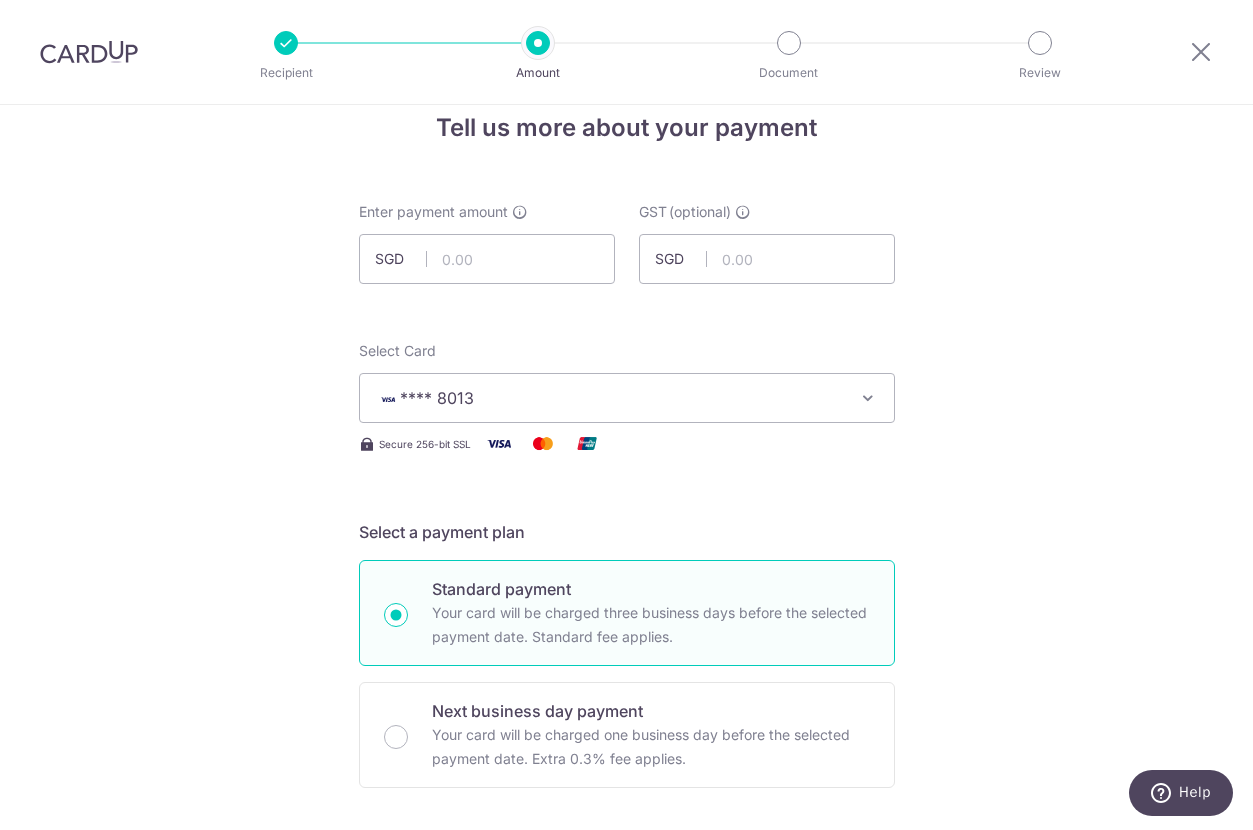 scroll, scrollTop: 0, scrollLeft: 0, axis: both 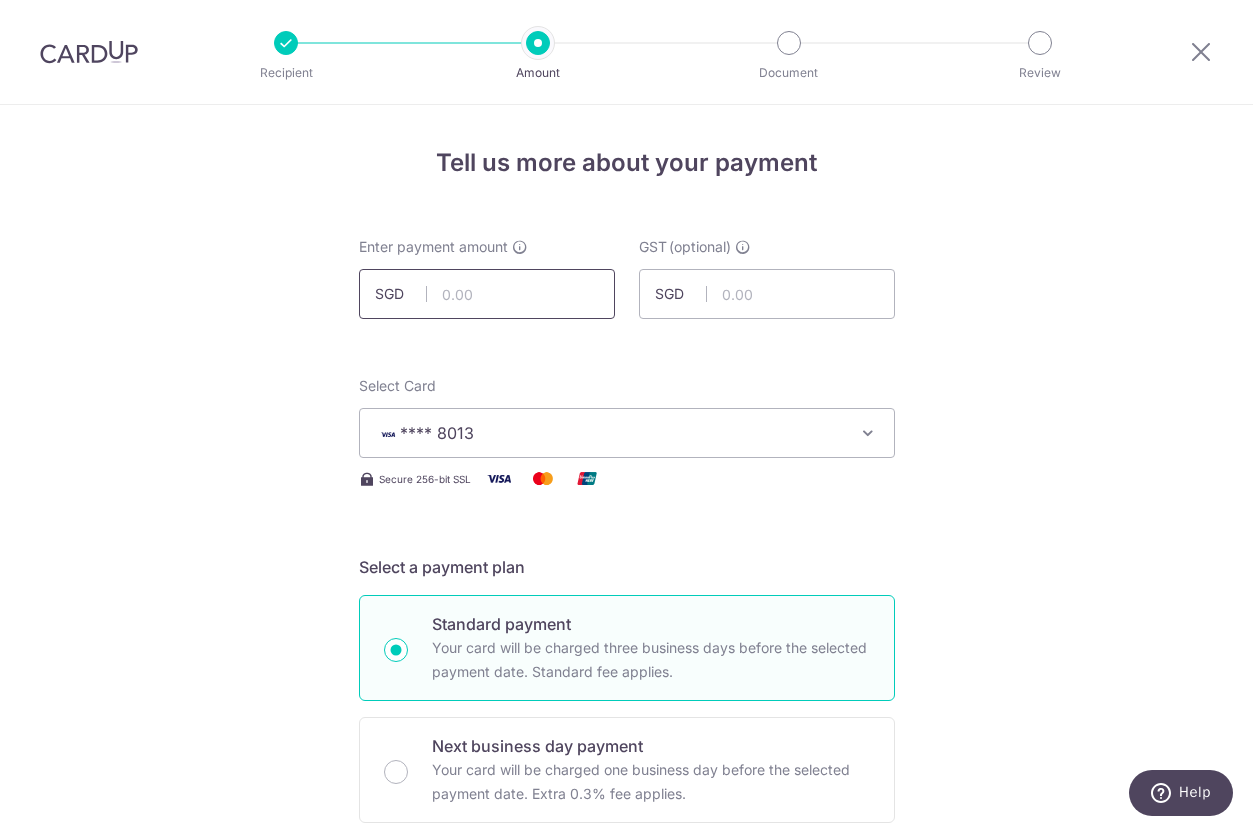 click at bounding box center [487, 294] 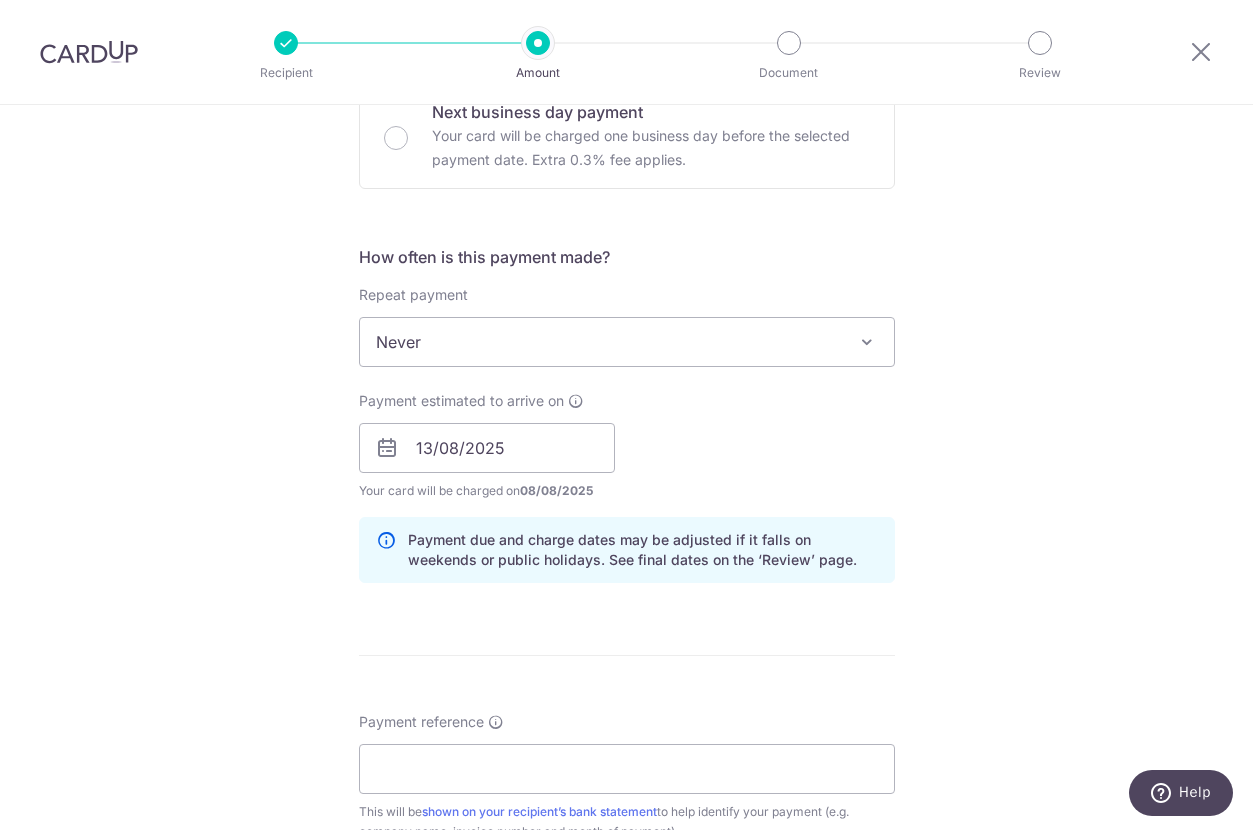 click on "Repeat payment
Never
Every week
Every month
Every quarter
Every half a year Never
To set up monthly income tax payments on CardUp, please ensure the following:     Keep GIRO active   First payment through GIRO   Limit of 11 months scheduling   Upload Notice of Assessment    For more details, refer to this guide:  CardUp Help - Monthly Income Tax Payments" at bounding box center (627, 326) 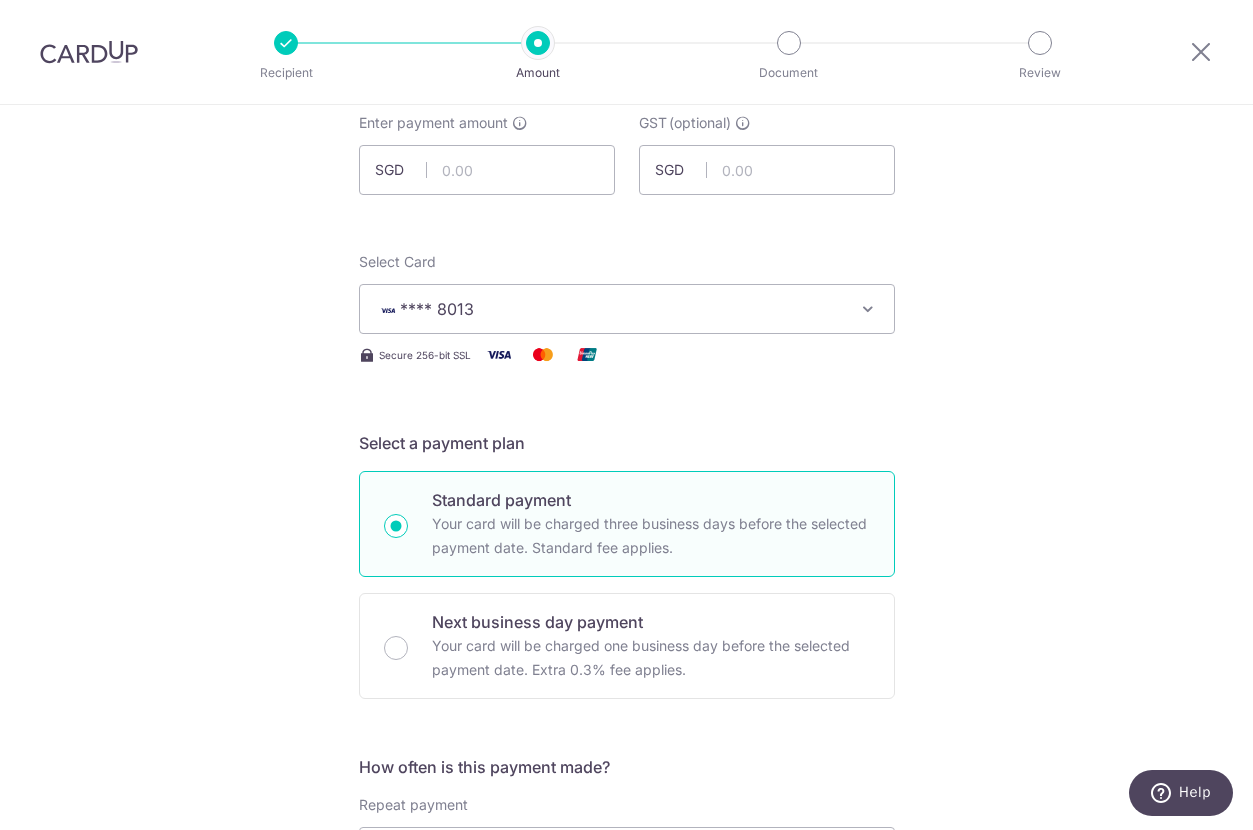 scroll, scrollTop: 0, scrollLeft: 0, axis: both 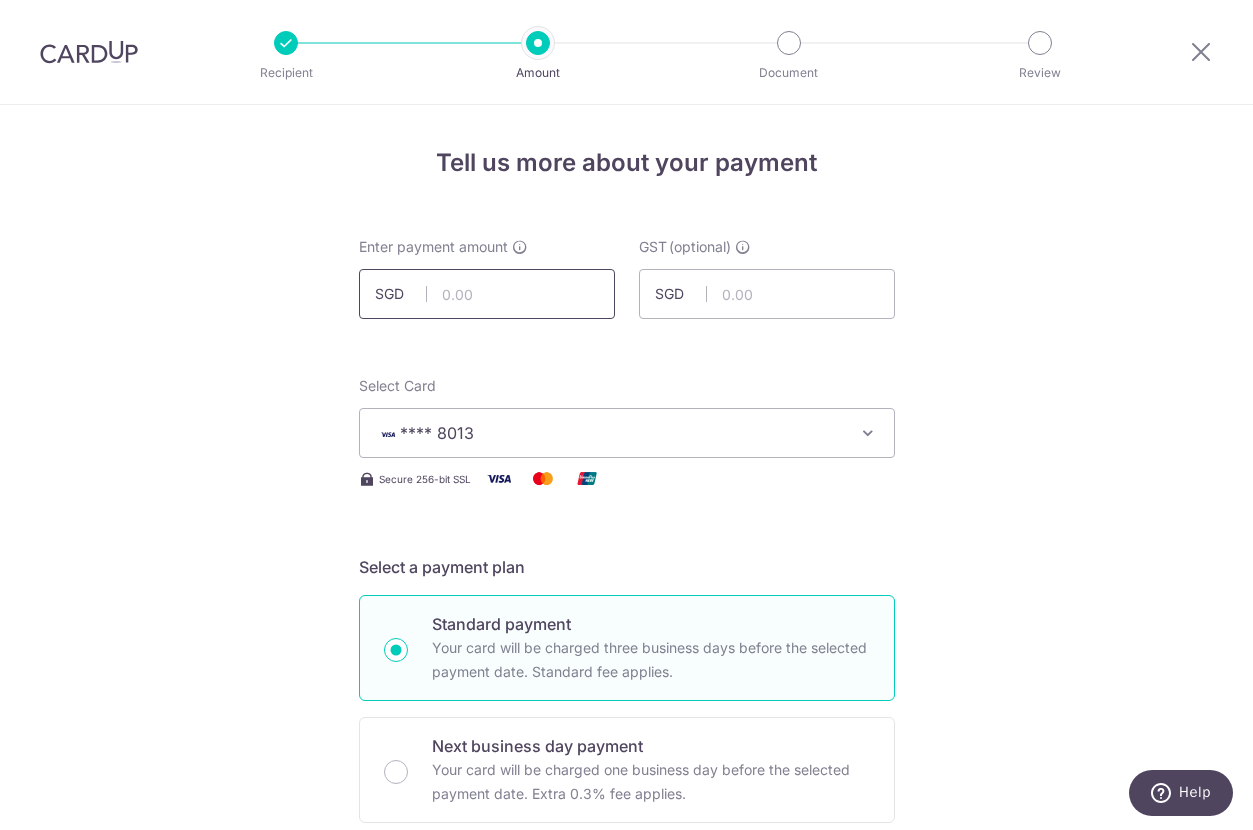 click at bounding box center (487, 294) 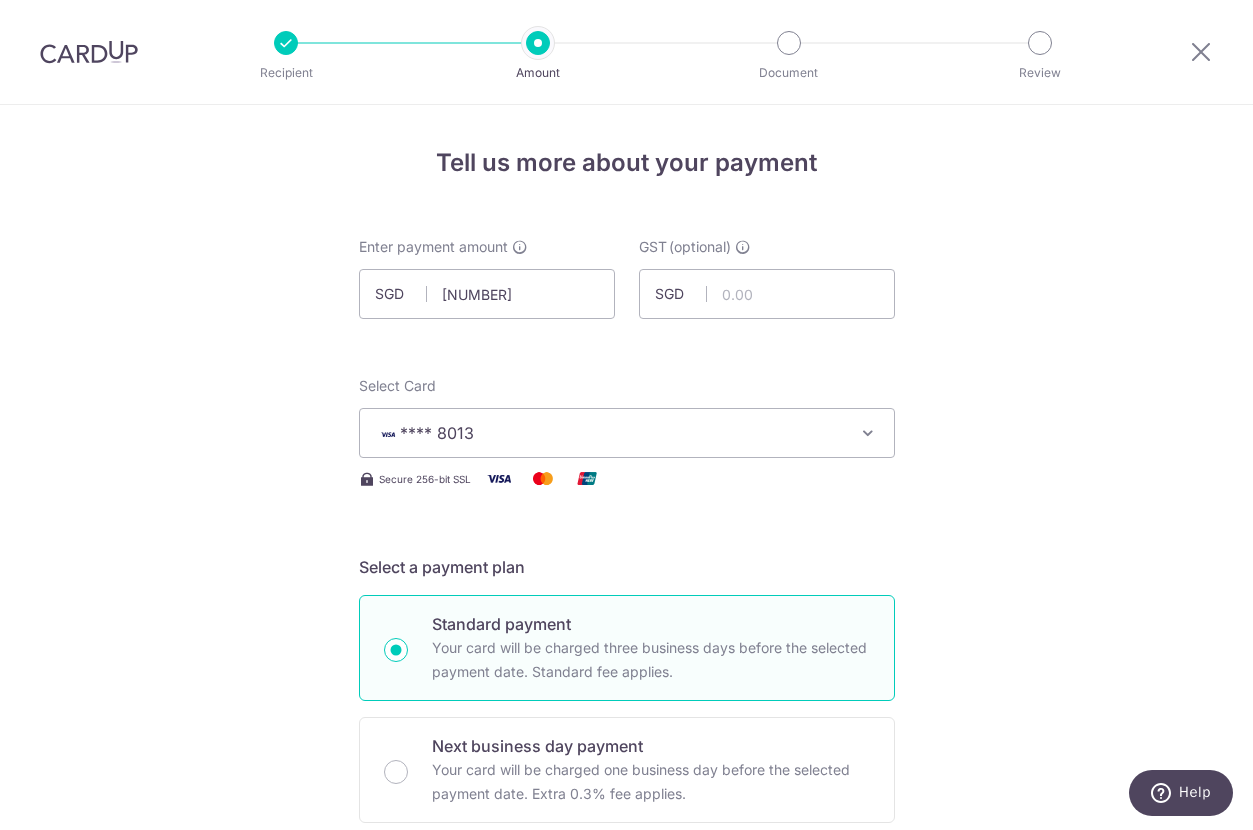 drag, startPoint x: 1036, startPoint y: 314, endPoint x: 729, endPoint y: 288, distance: 308.099 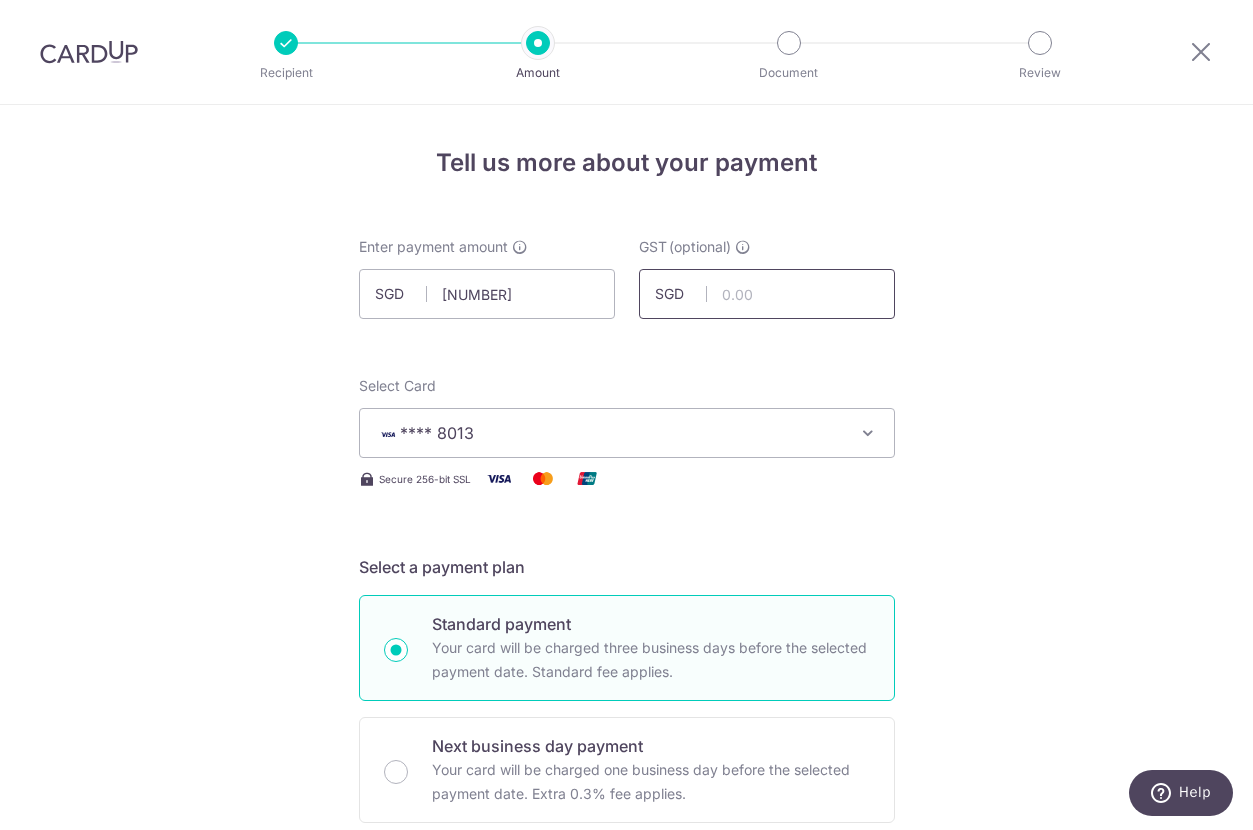 type on "13,458.43" 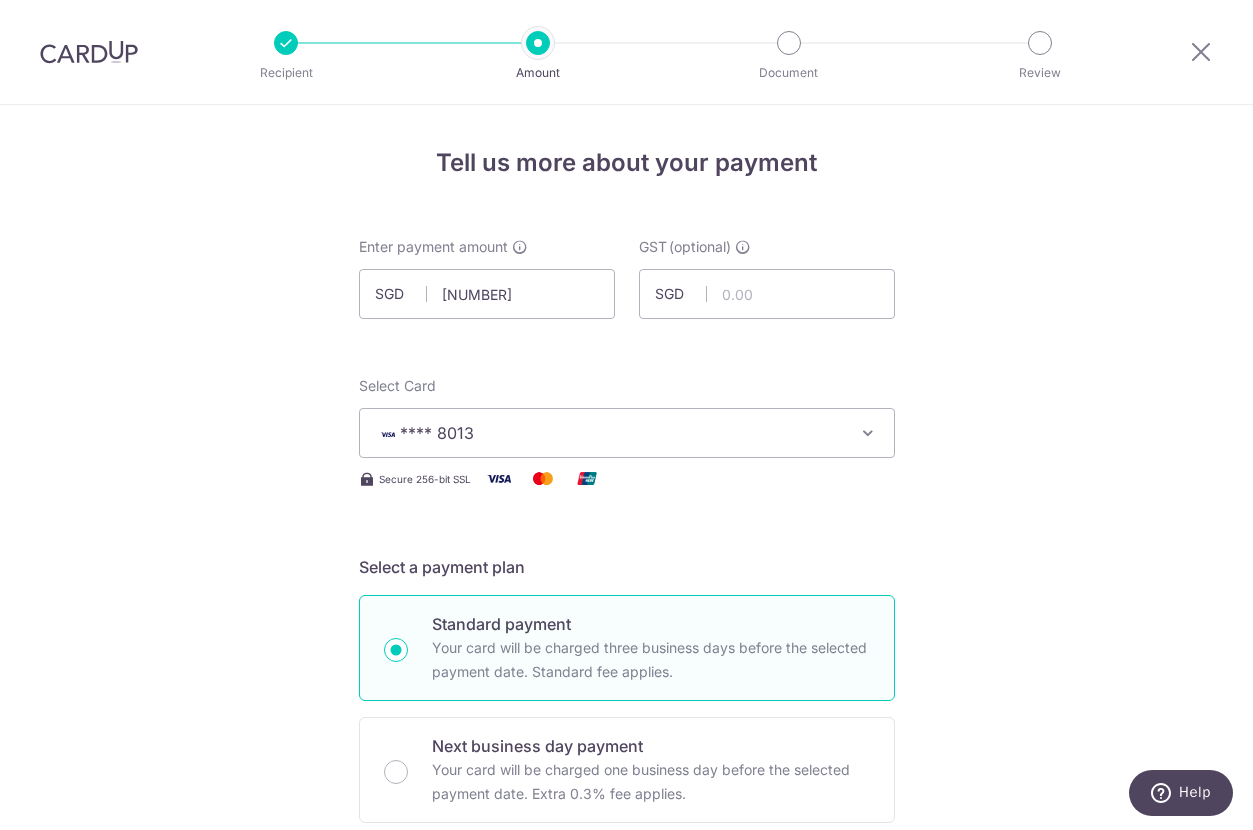 click on "Tell us more about your payment
Enter payment amount
SGD
13,458.43
13458.43
GST
(optional)
SGD
Select Card
**** 8013
Add credit card
Your Cards
**** 8013
Secure 256-bit SSL
Text" at bounding box center [626, 1162] 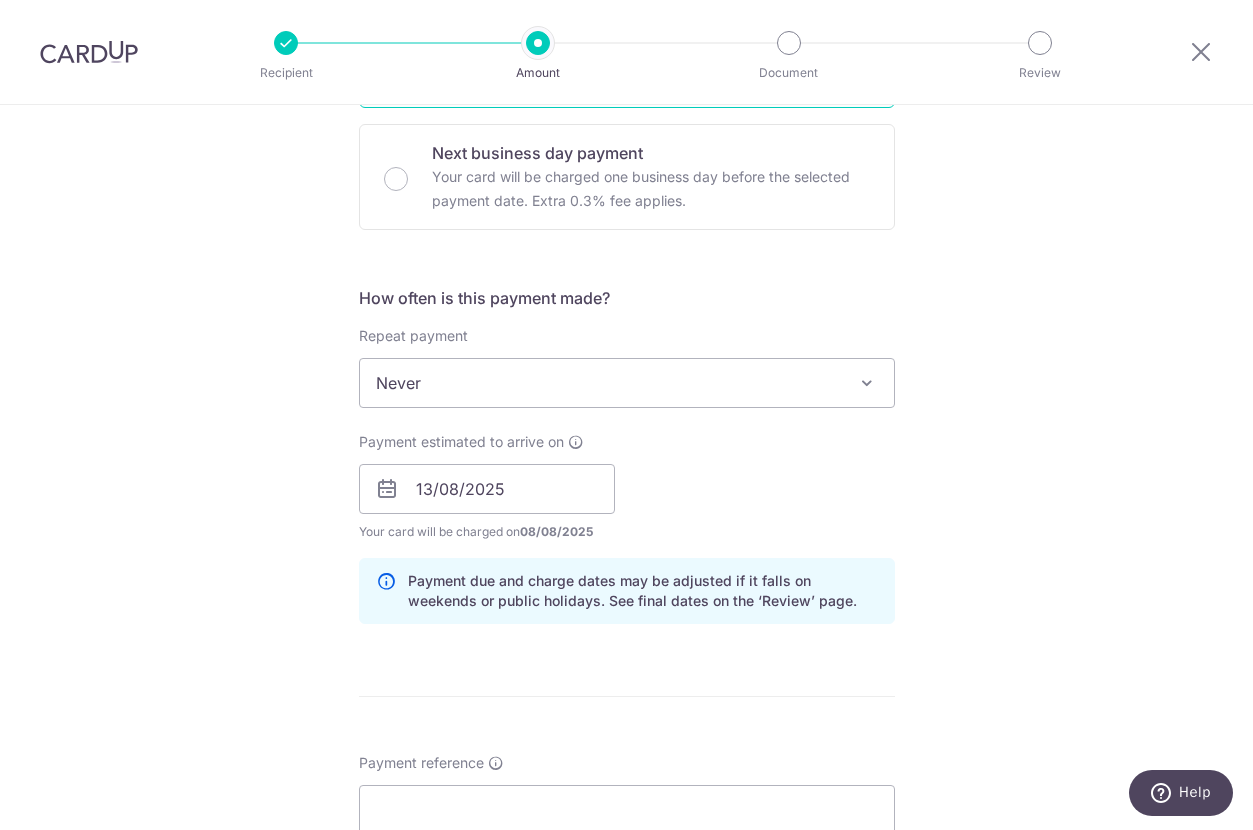 scroll, scrollTop: 600, scrollLeft: 0, axis: vertical 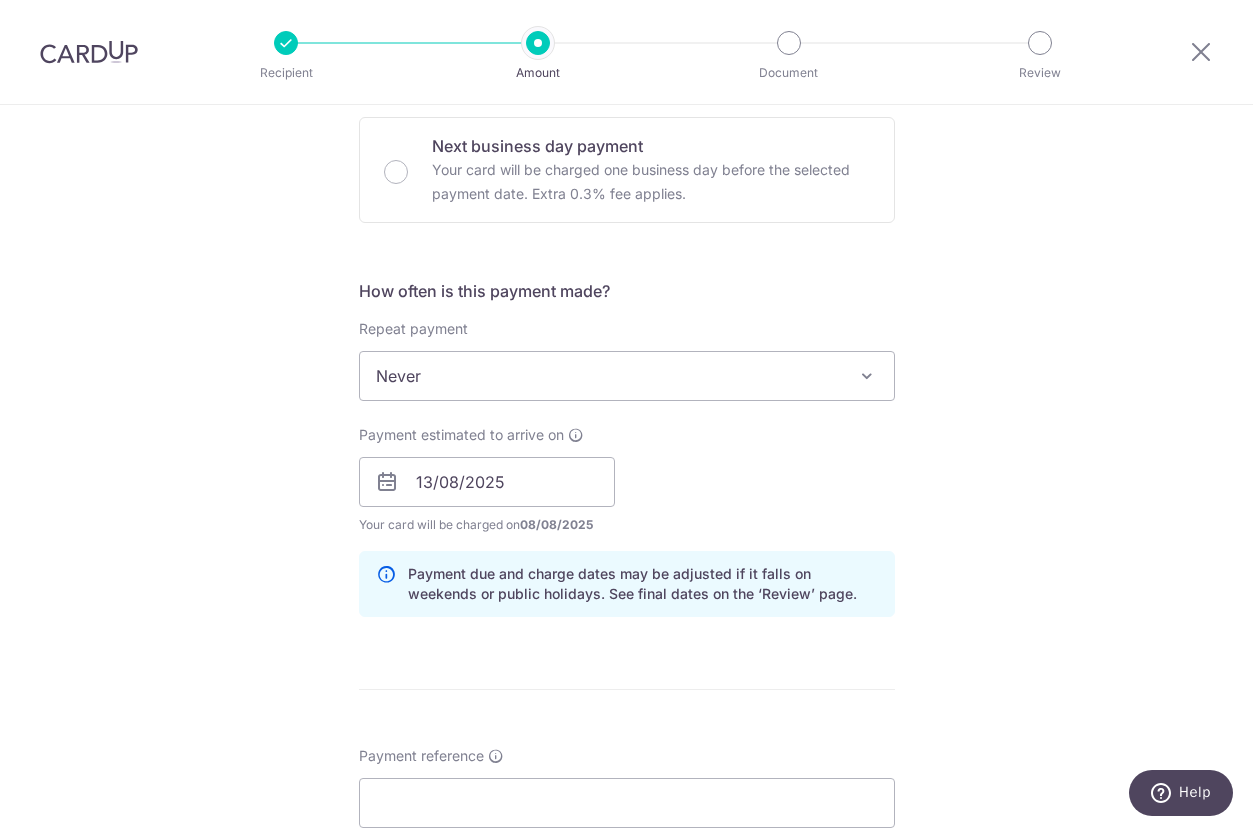 drag, startPoint x: 556, startPoint y: 410, endPoint x: 551, endPoint y: 401, distance: 10.29563 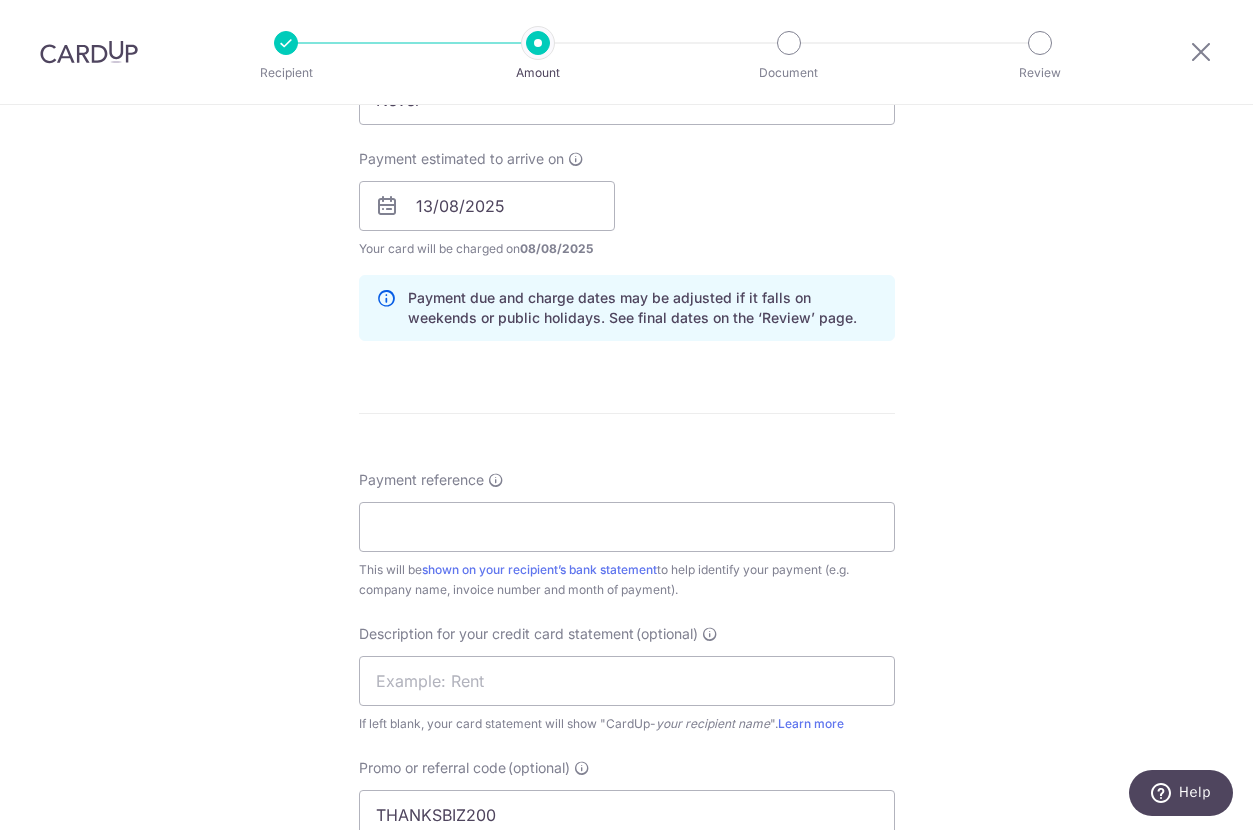 scroll, scrollTop: 1000, scrollLeft: 0, axis: vertical 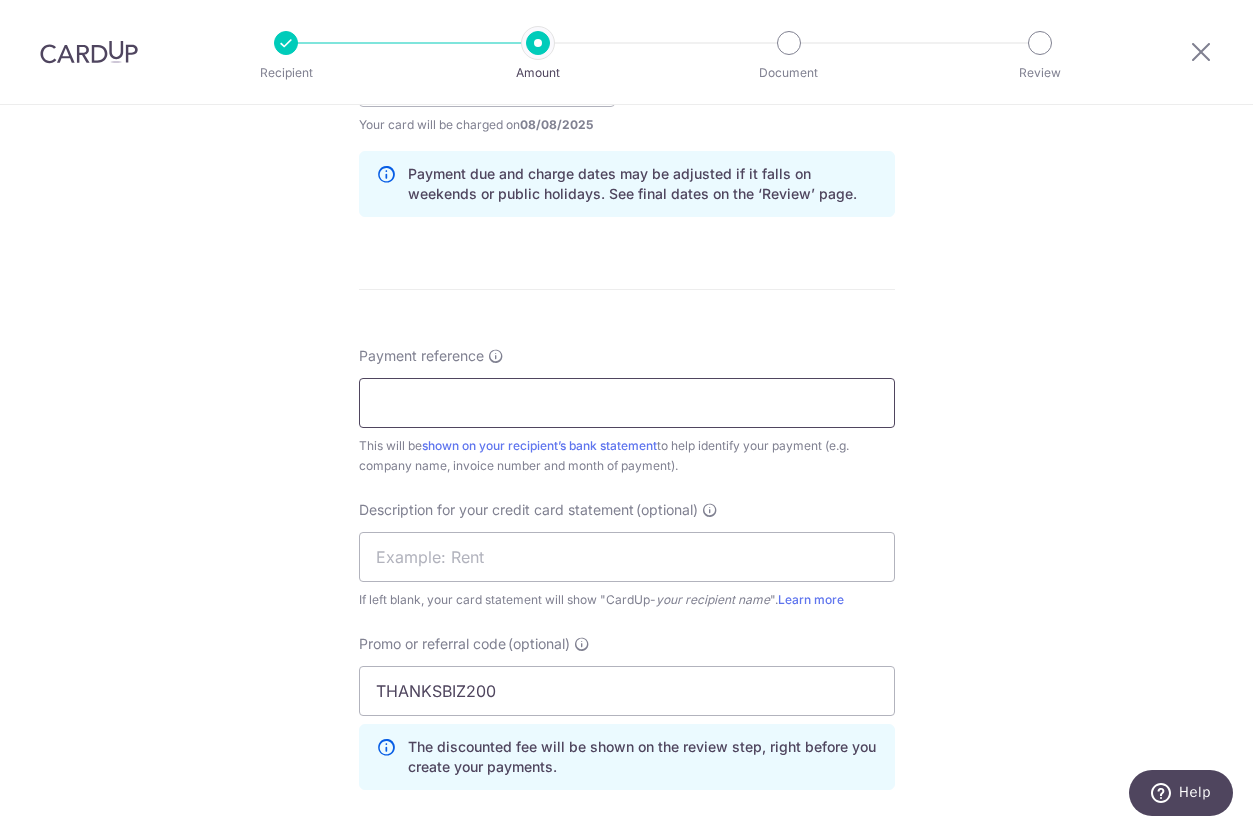 click on "Payment reference" at bounding box center (627, 403) 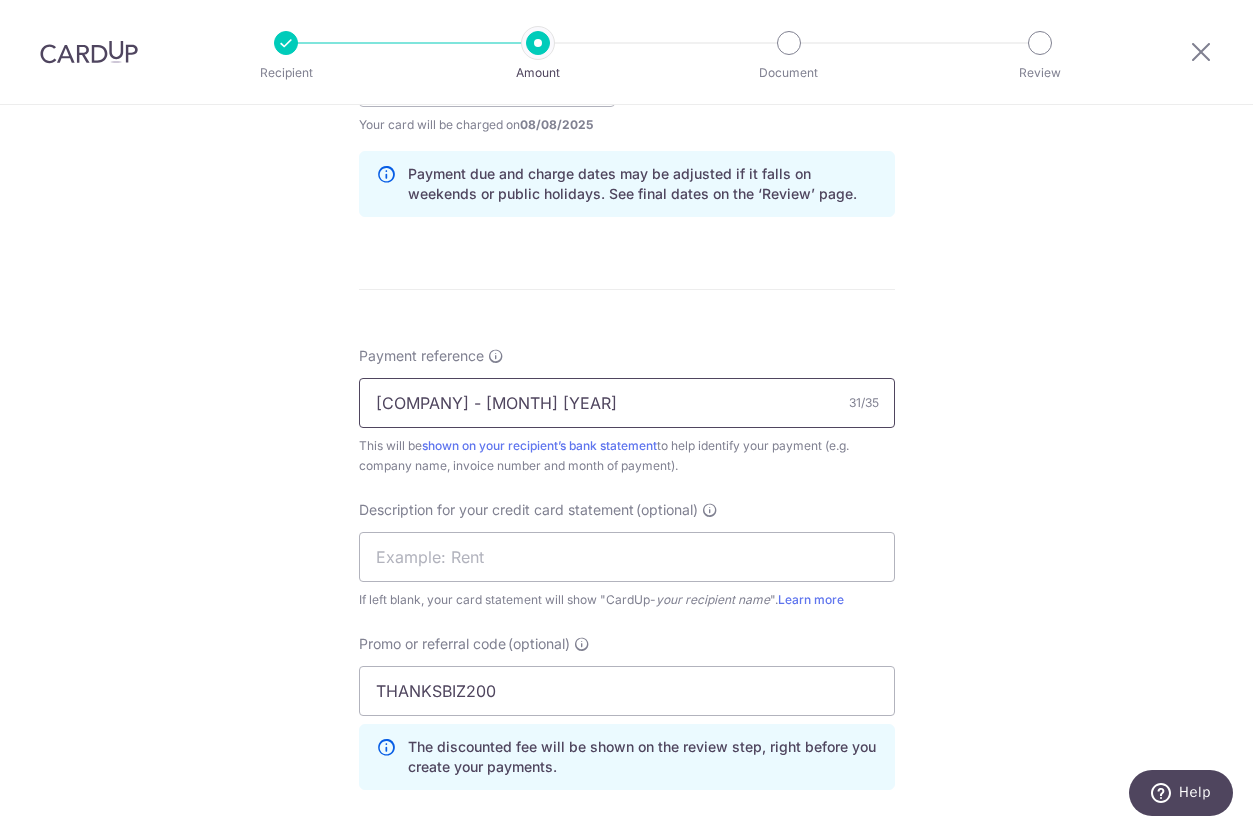 click on "Cool Wave Services - April 2025" at bounding box center [627, 403] 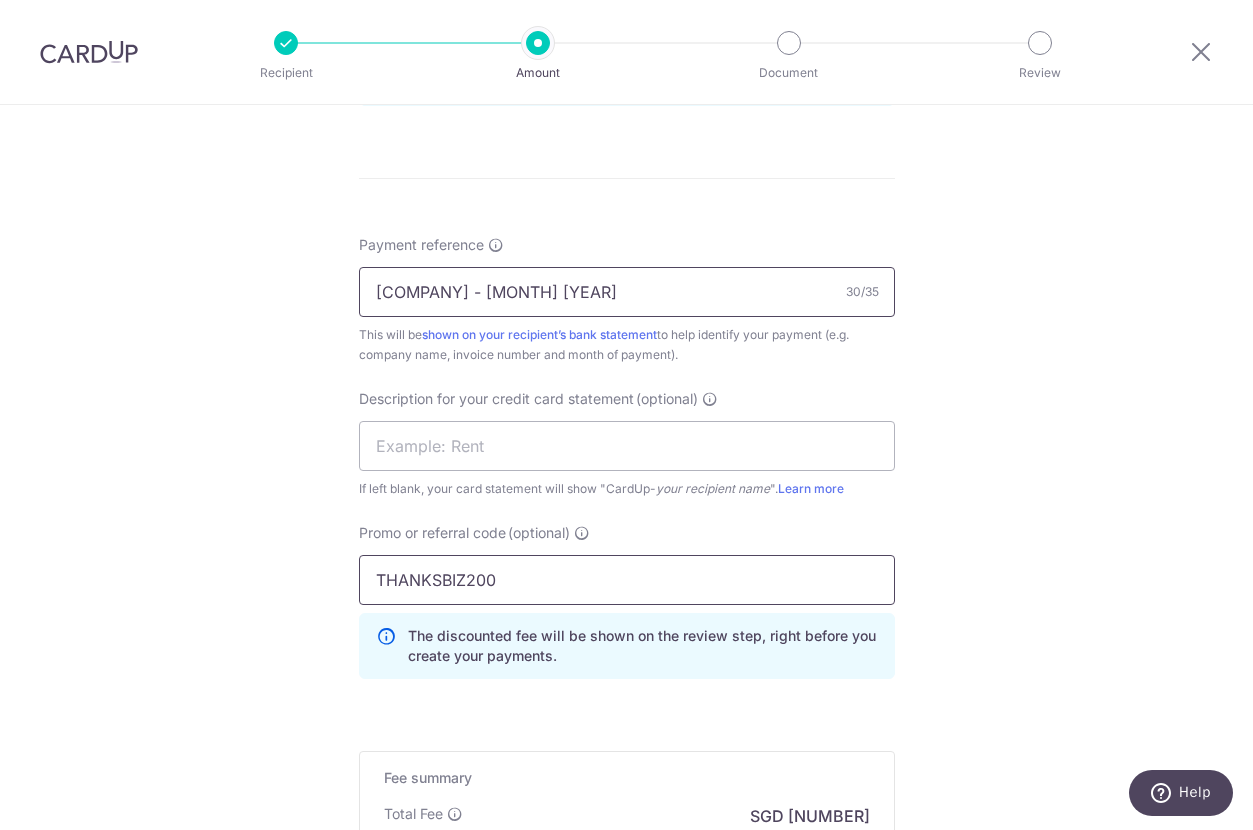 scroll, scrollTop: 1300, scrollLeft: 0, axis: vertical 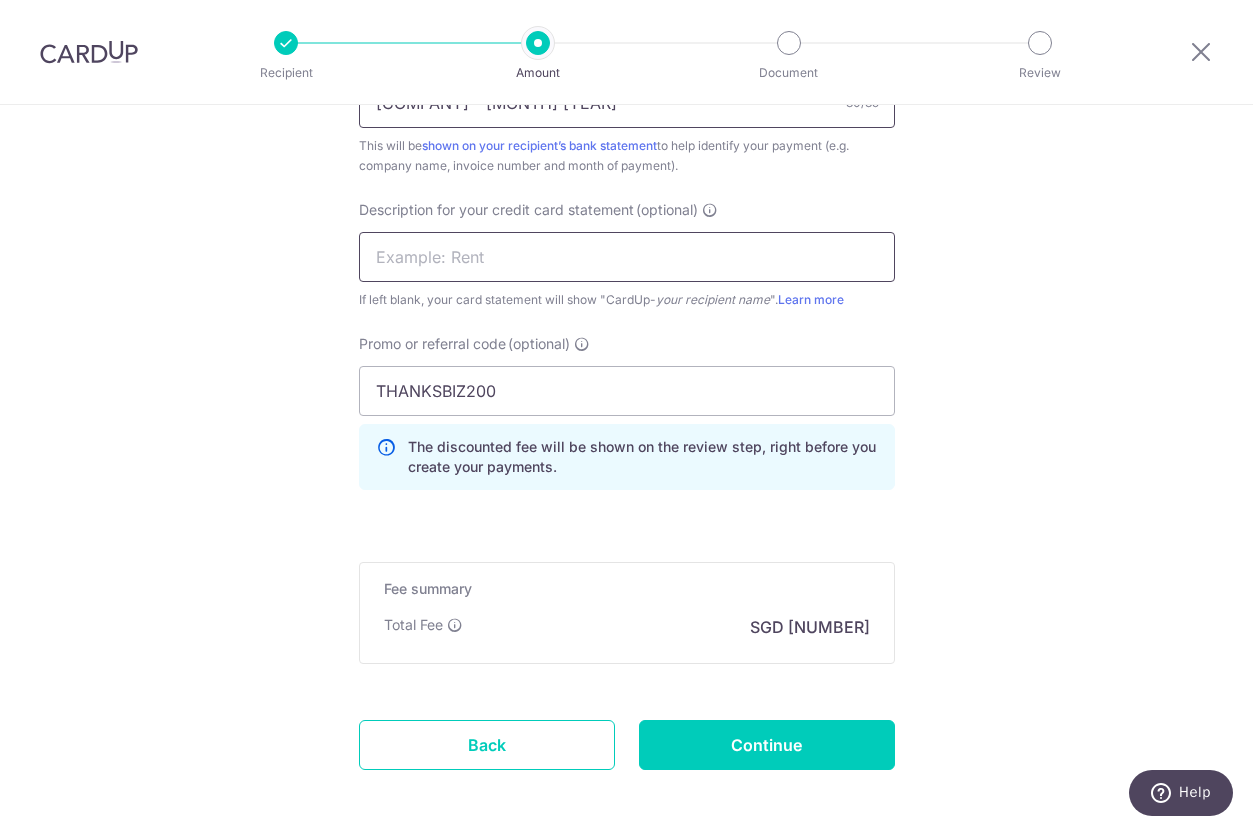 type on "Cool Wave Services - July 2025" 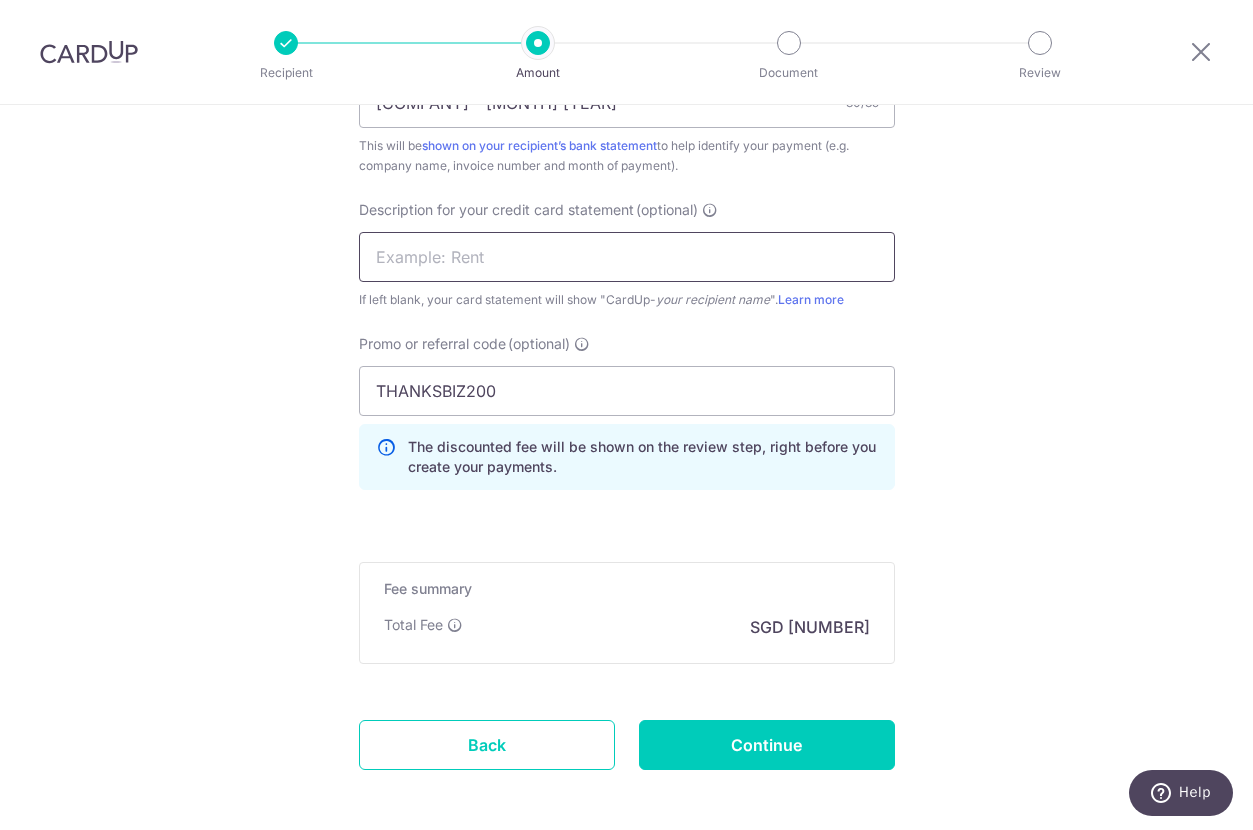 click at bounding box center [627, 257] 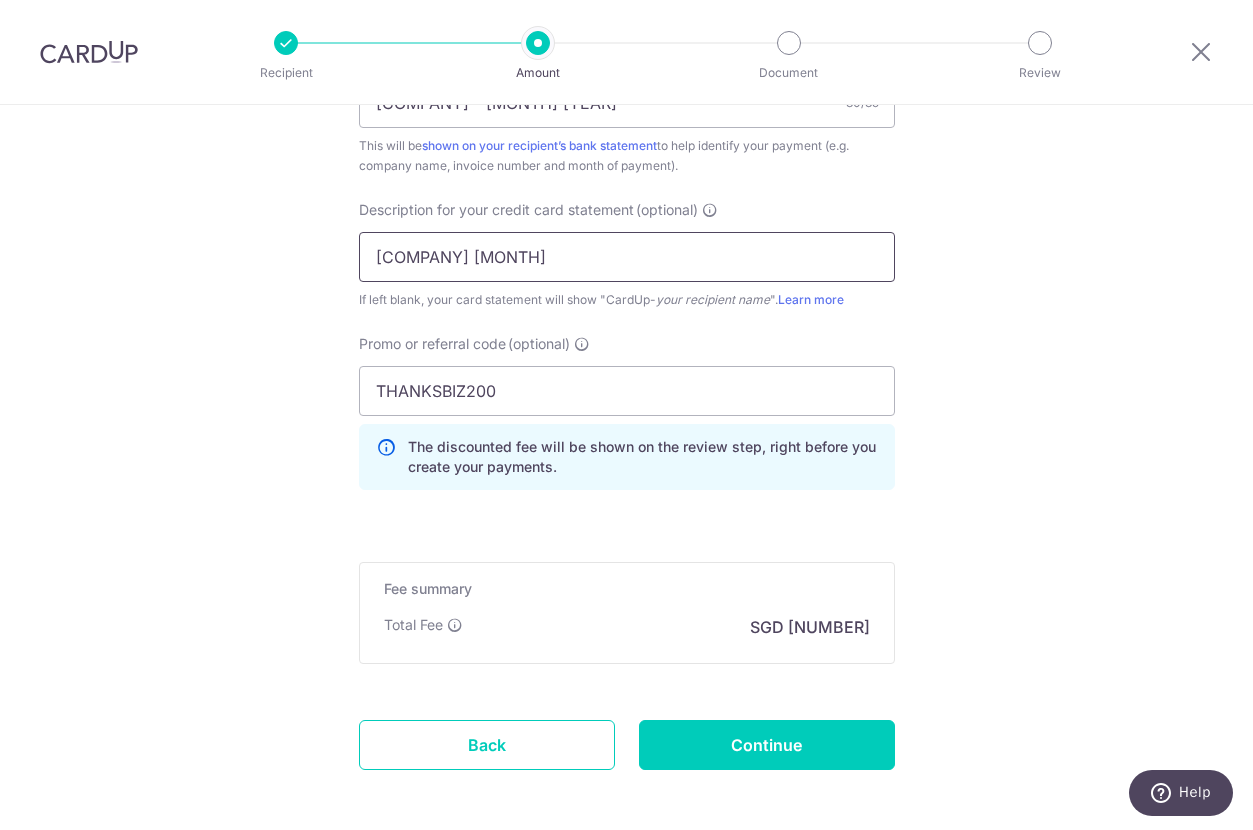 click on "NC Svcs Jul" at bounding box center [627, 257] 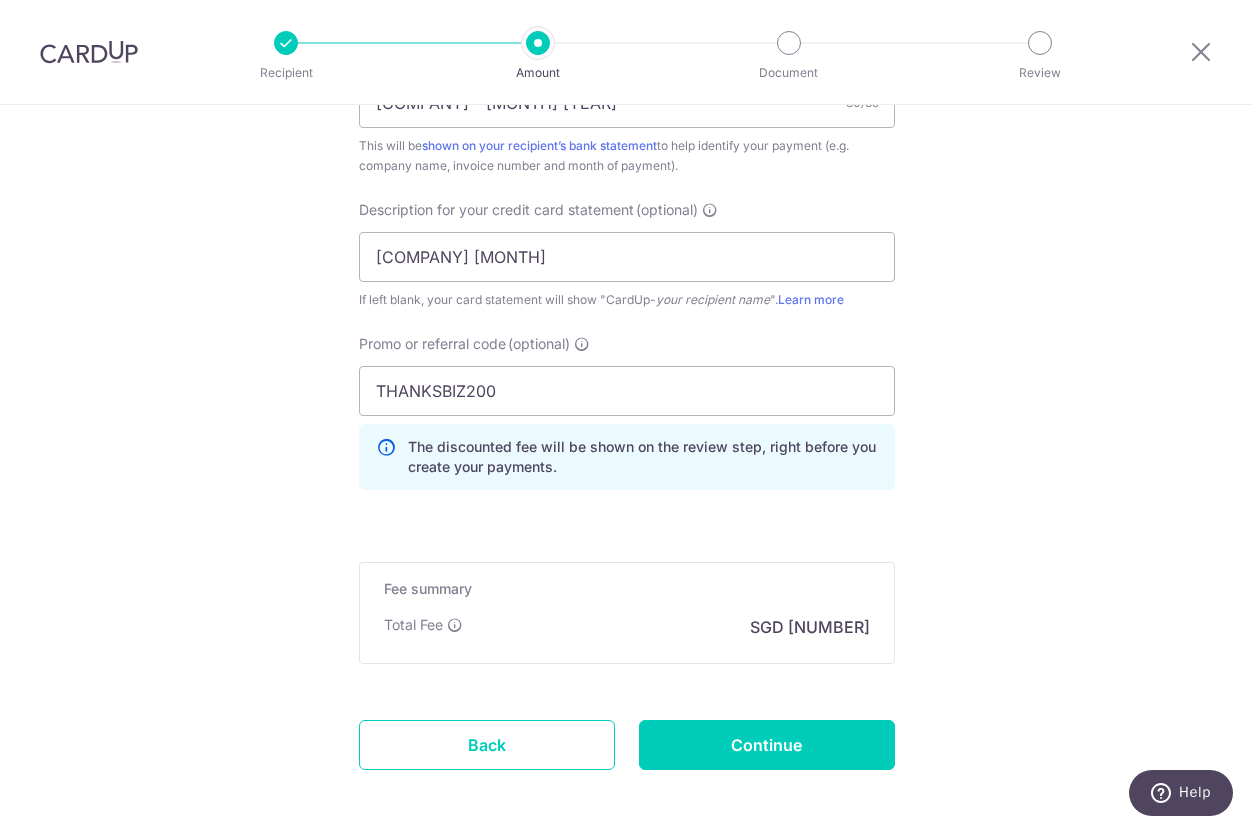 click on "Tell us more about your payment
Enter payment amount
SGD
13,458.43
13458.43
GST
(optional)
SGD
Select Card
**** 8013
Add credit card
Your Cards
**** 8013
Secure 256-bit SSL
Text" at bounding box center (626, -138) 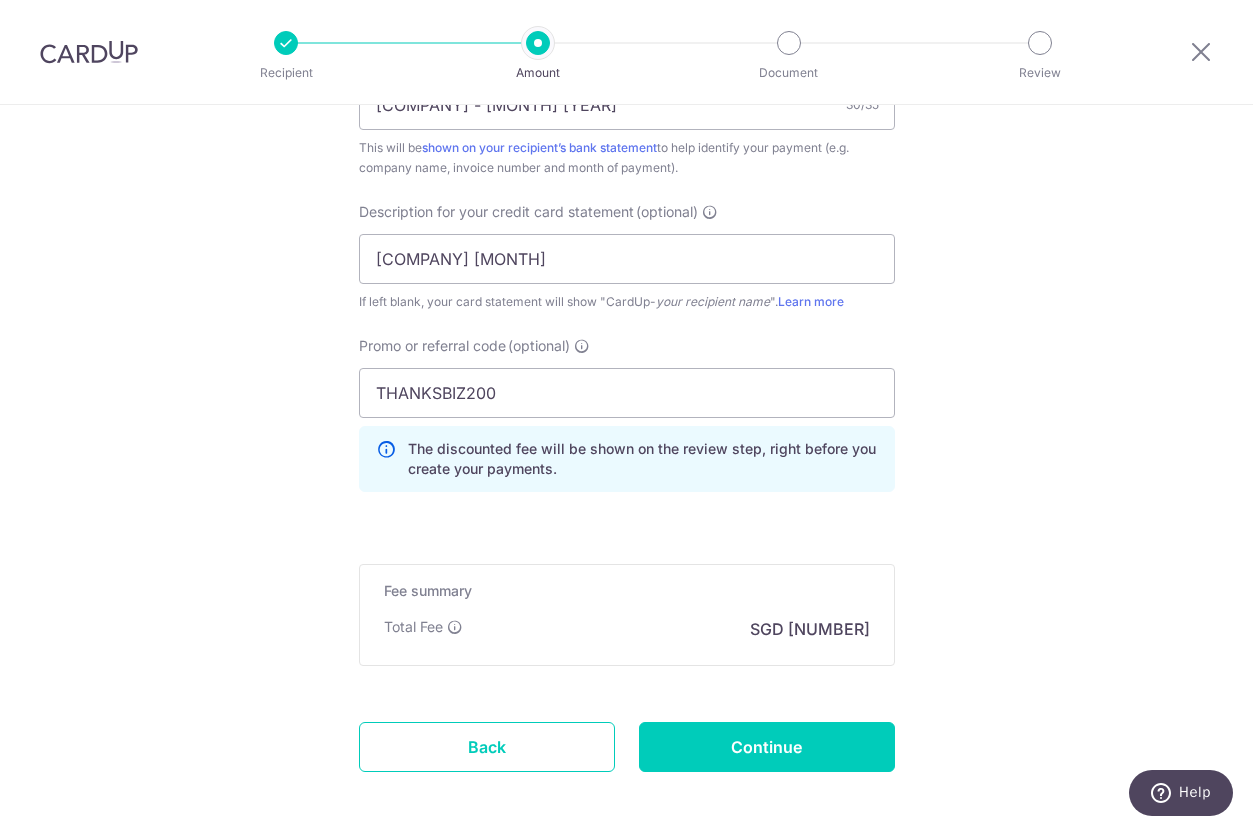 scroll, scrollTop: 1300, scrollLeft: 0, axis: vertical 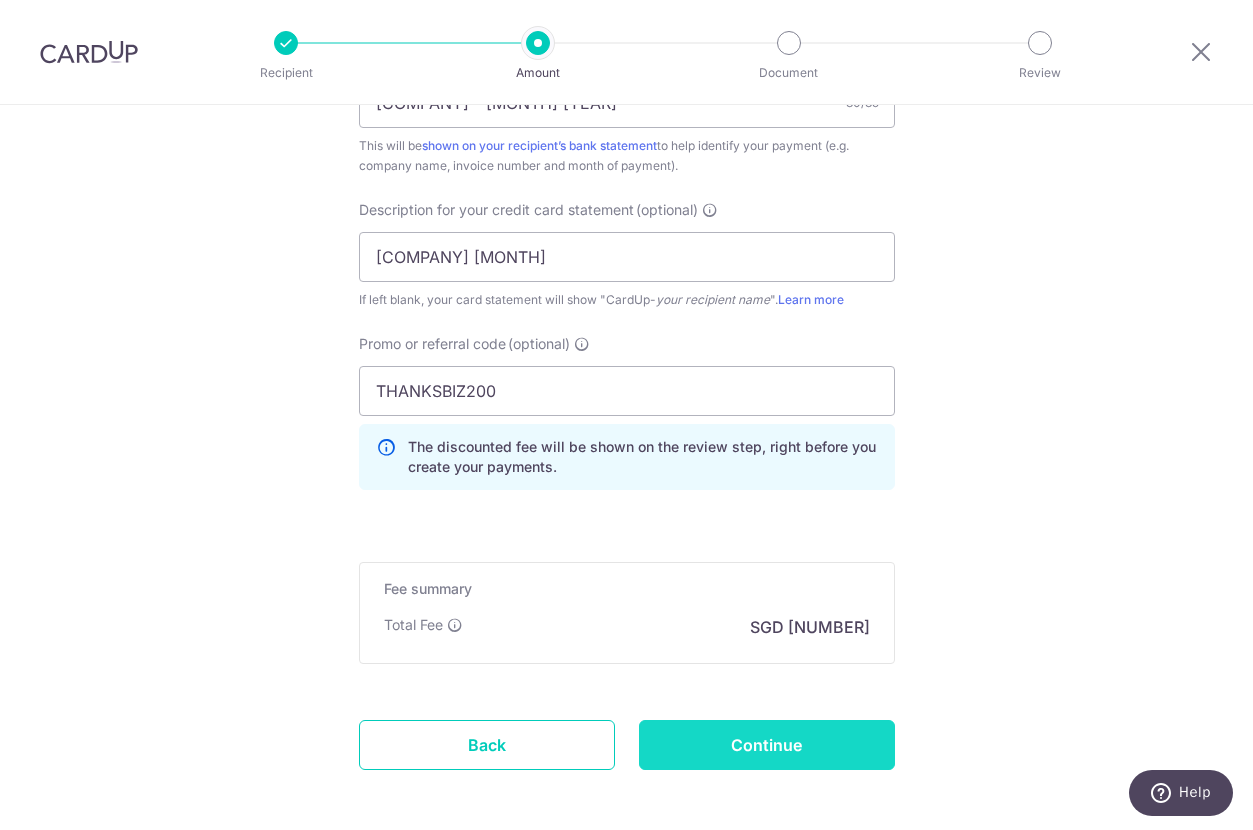 click on "Continue" at bounding box center (767, 745) 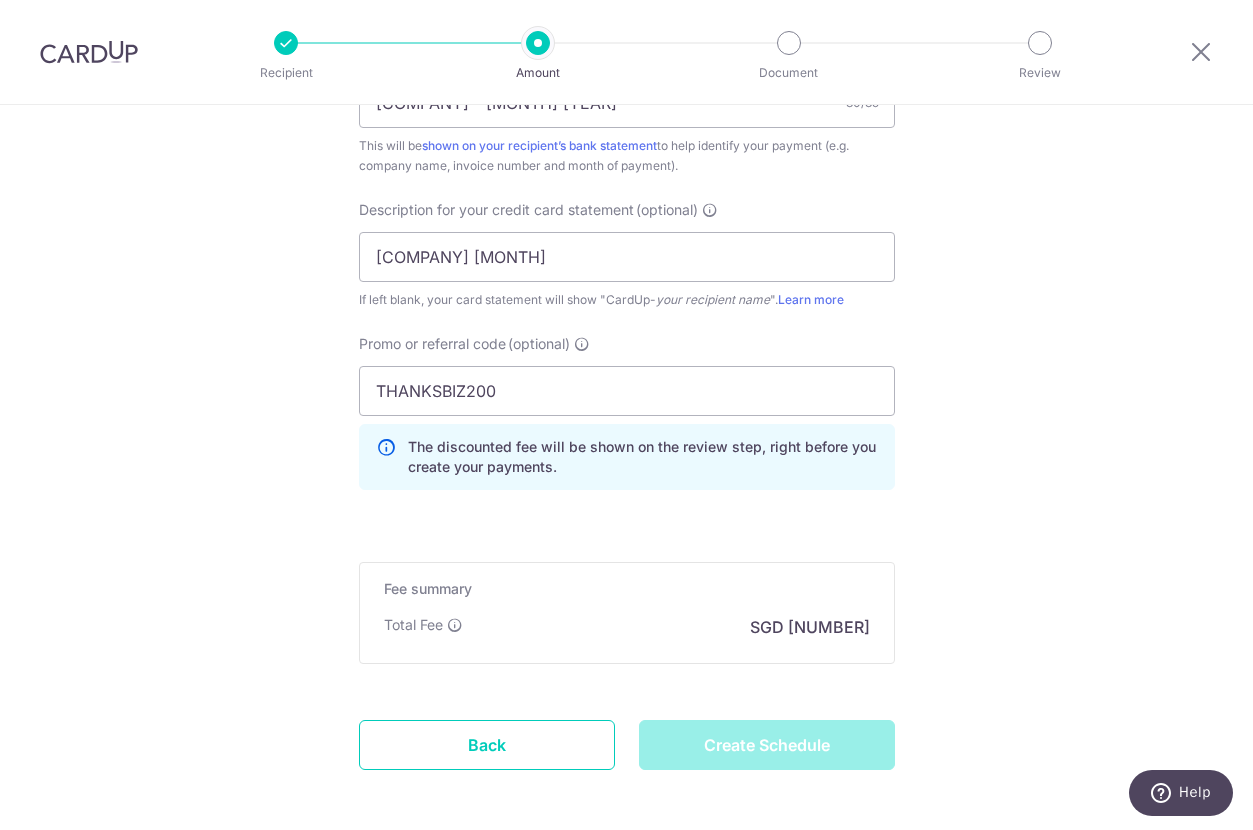 type on "Create Schedule" 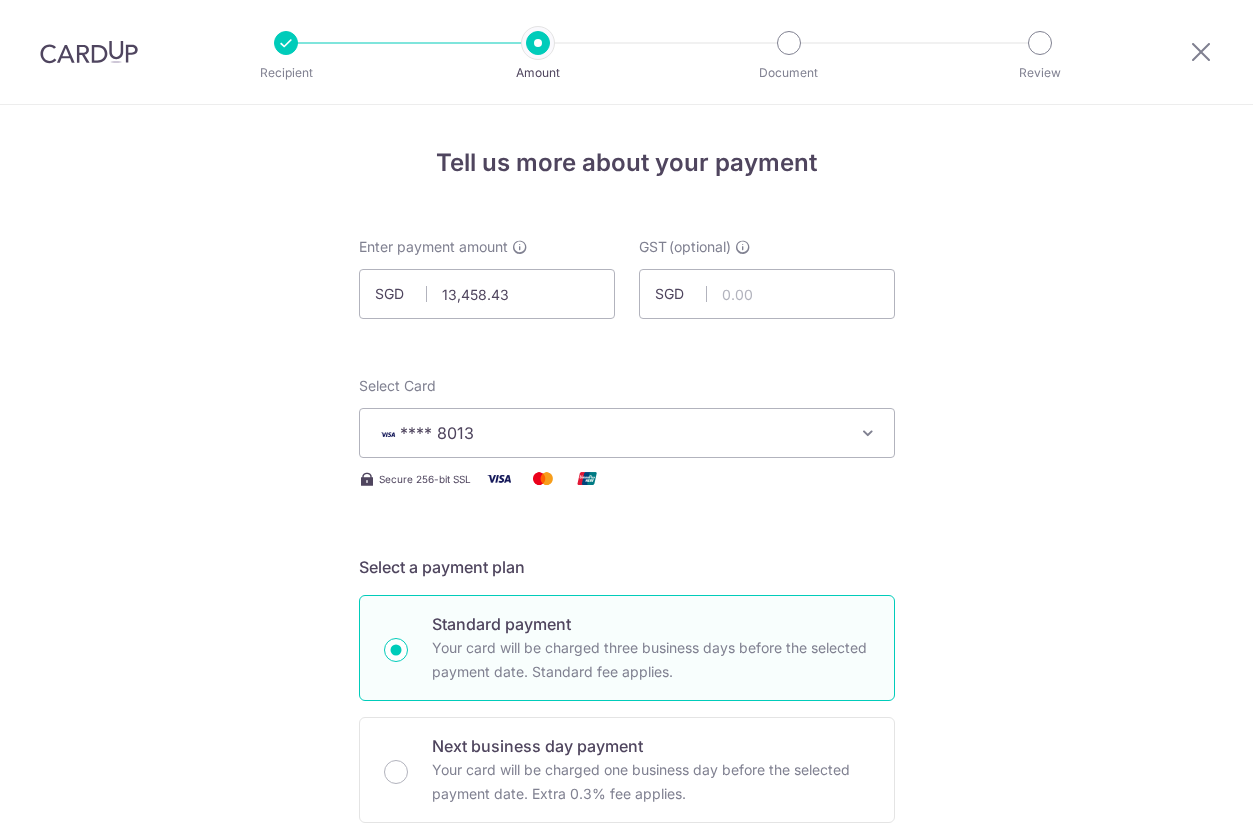 scroll, scrollTop: 0, scrollLeft: 0, axis: both 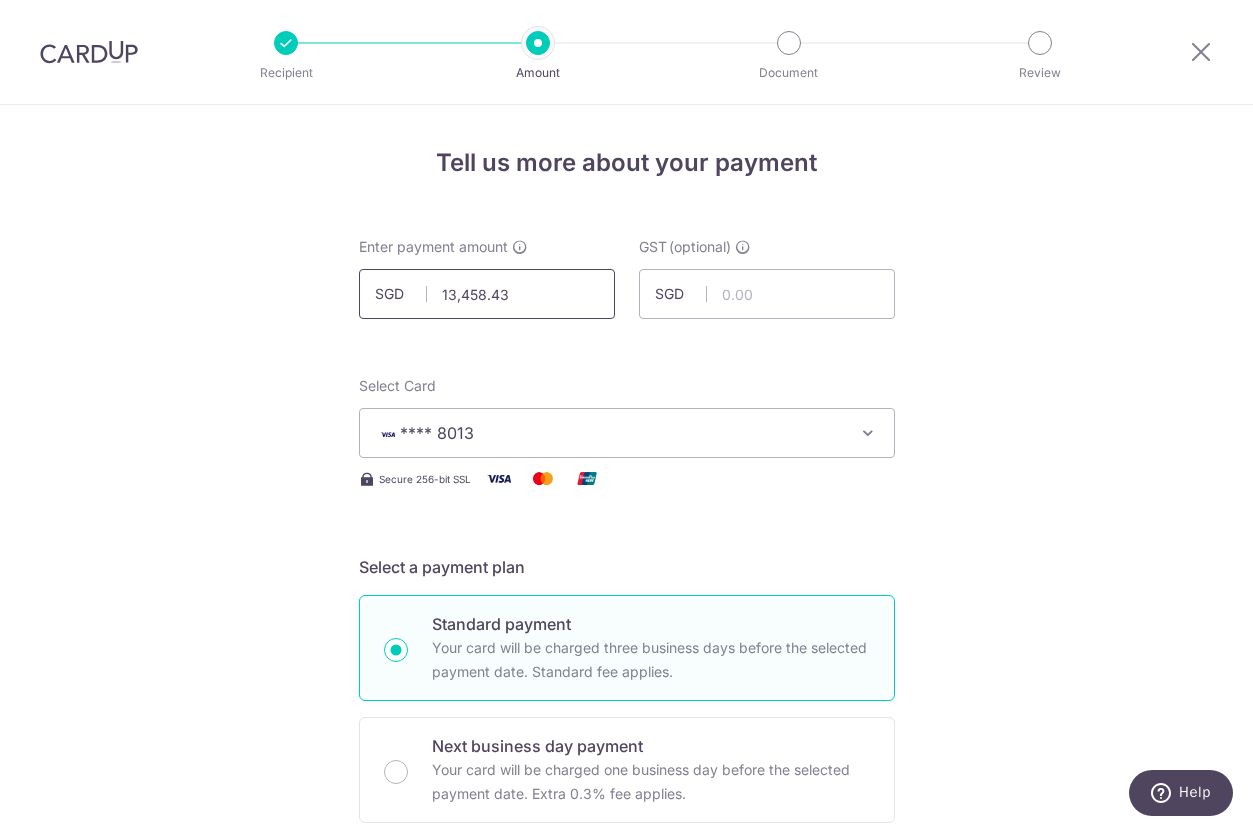 click on "13,458.43" at bounding box center [487, 294] 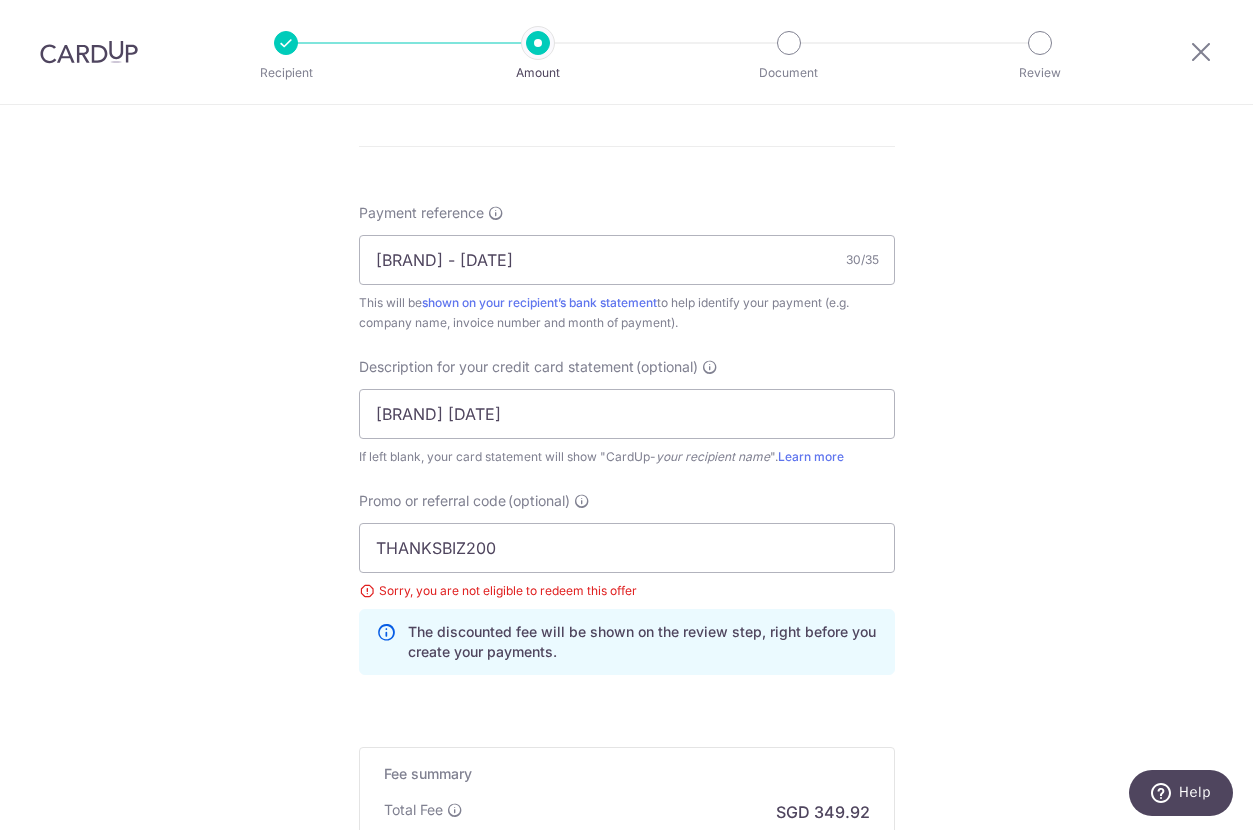 scroll, scrollTop: 1300, scrollLeft: 0, axis: vertical 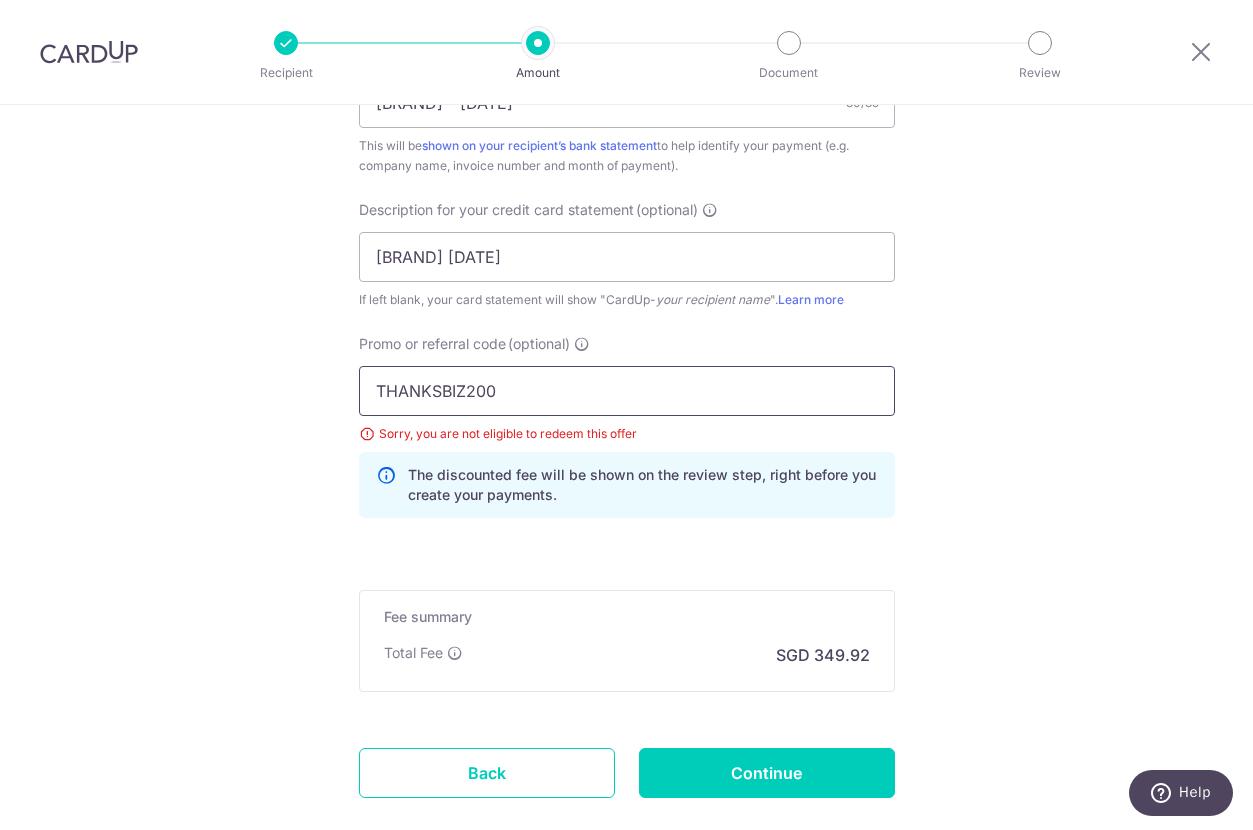 click on "Promo or referral code
(optional)
THANKSBIZ200
Sorry, you are not eligible to redeem this offer
The discounted fee will be shown on the review step, right before you create your payments.
Add" at bounding box center (627, 426) 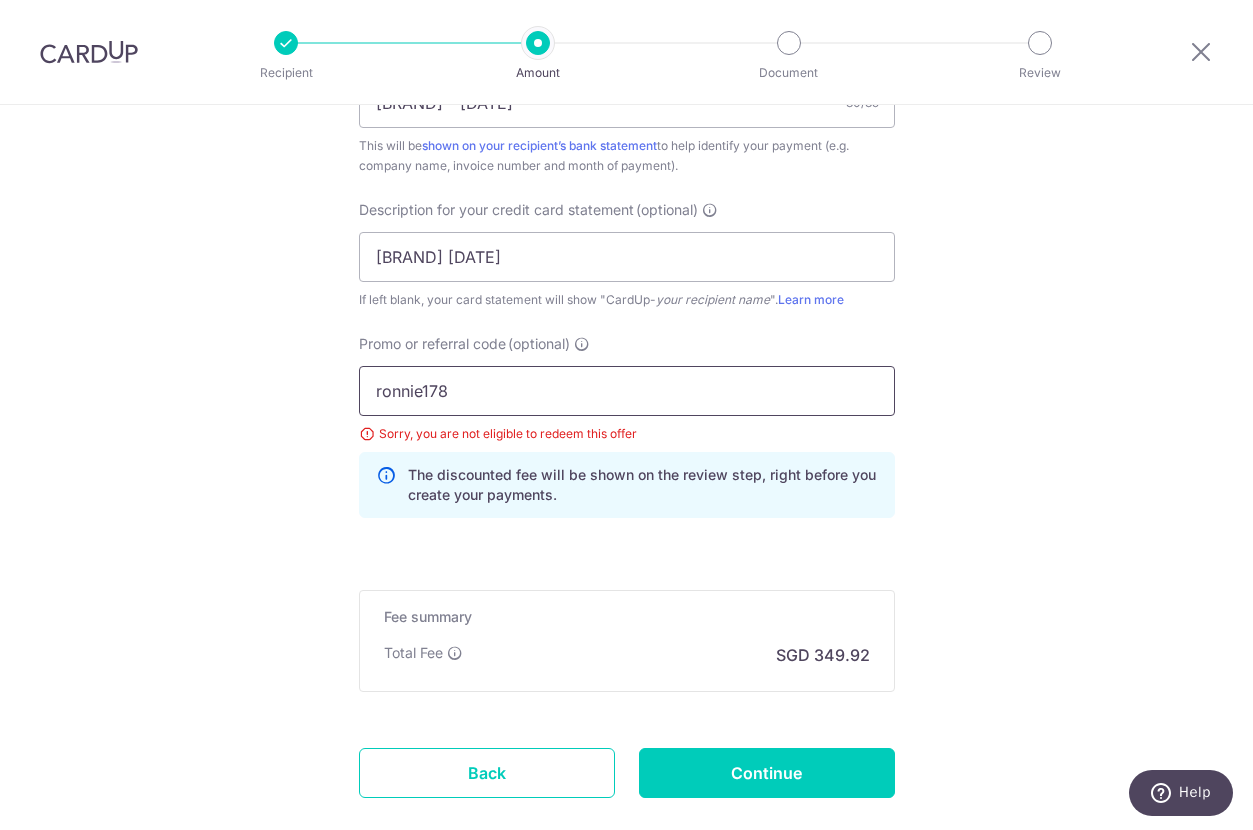 type on "ronnie178" 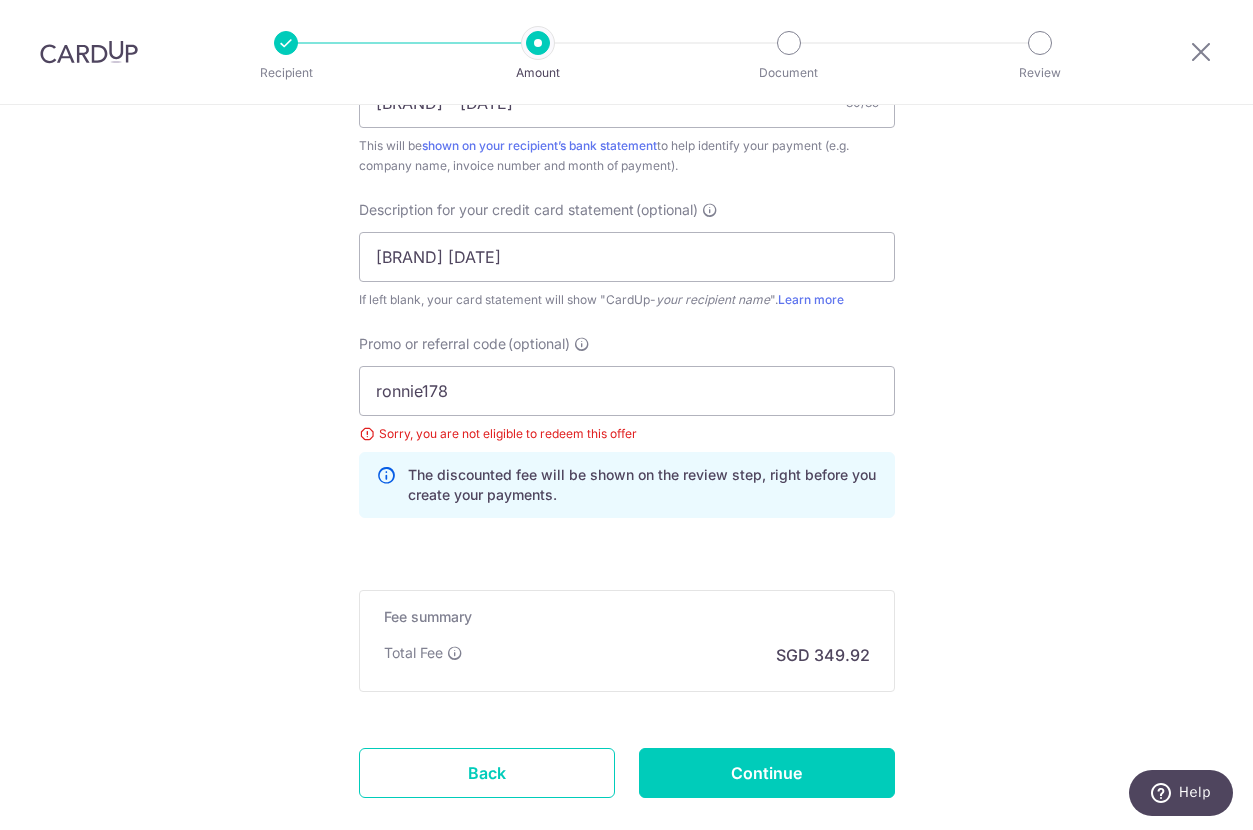 click on "Tell us more about your payment
Enter payment amount
SGD
13,458.43
13458.43
GST
(optional)
SGD
Select Card
**** 8013
Add credit card
Your Cards
**** 8013
Secure 256-bit SSL
Text" at bounding box center [626, -124] 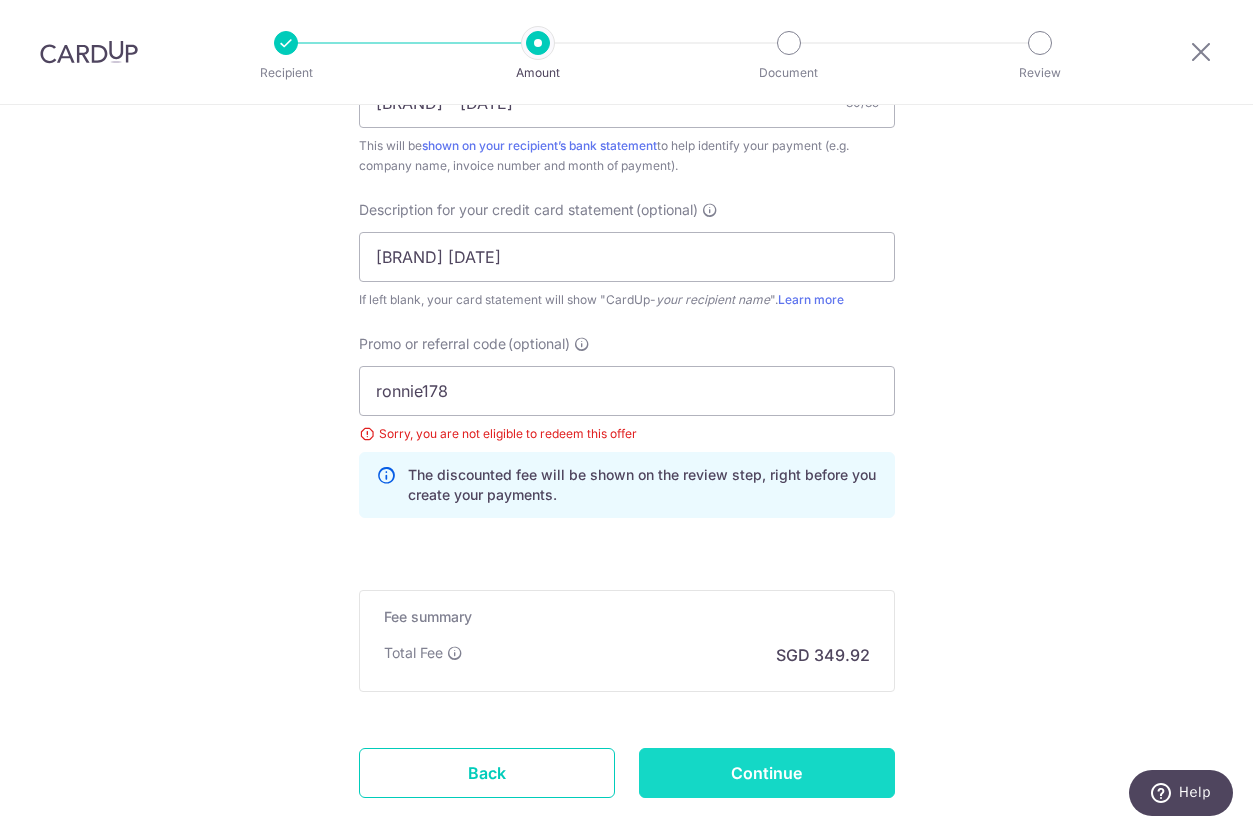 click on "Continue" at bounding box center (767, 773) 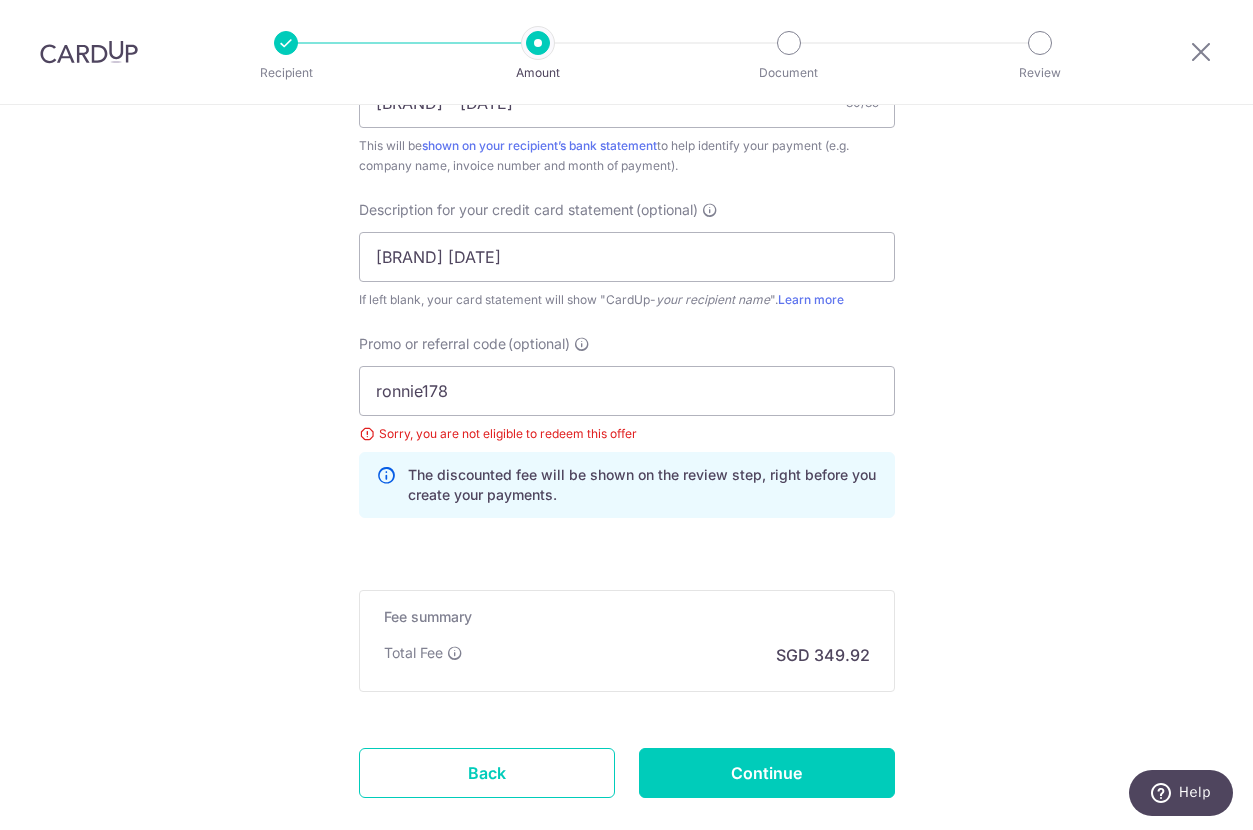 type on "Update Schedule" 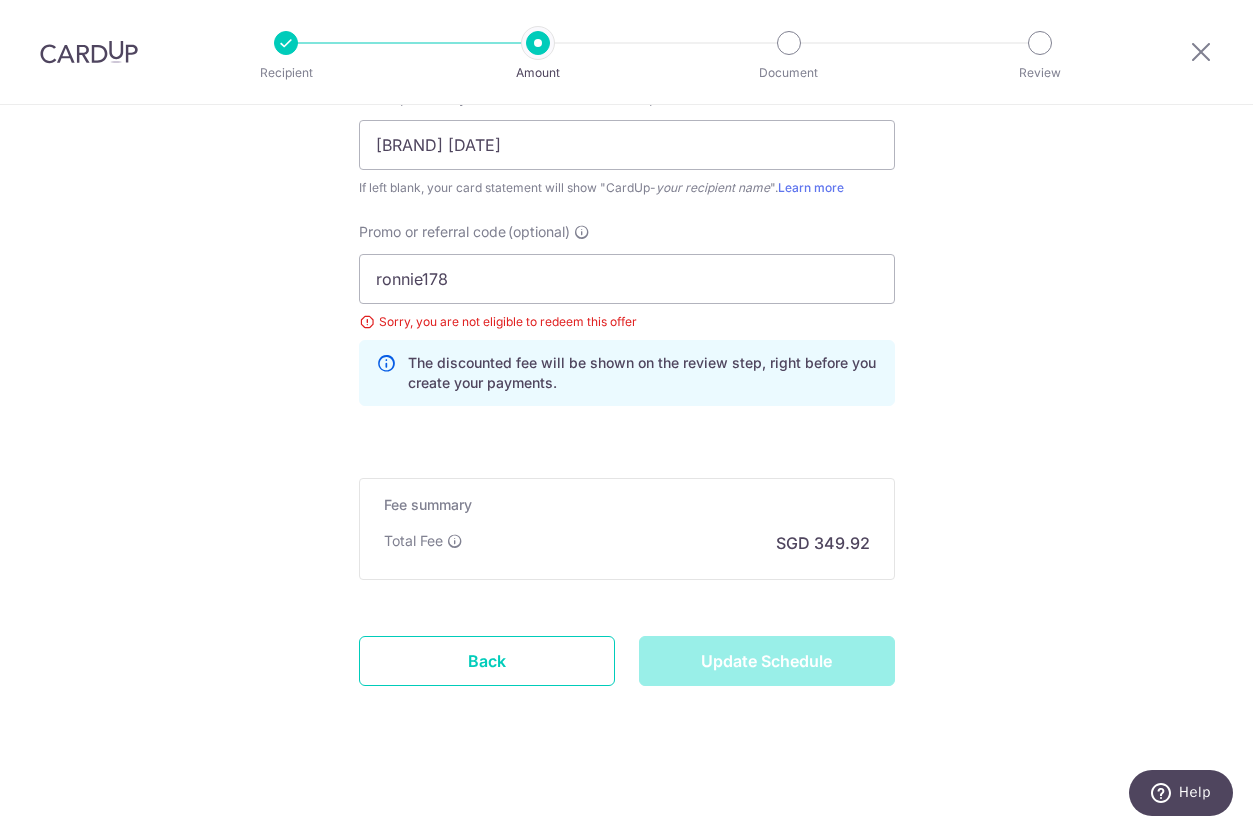 scroll, scrollTop: 1418, scrollLeft: 0, axis: vertical 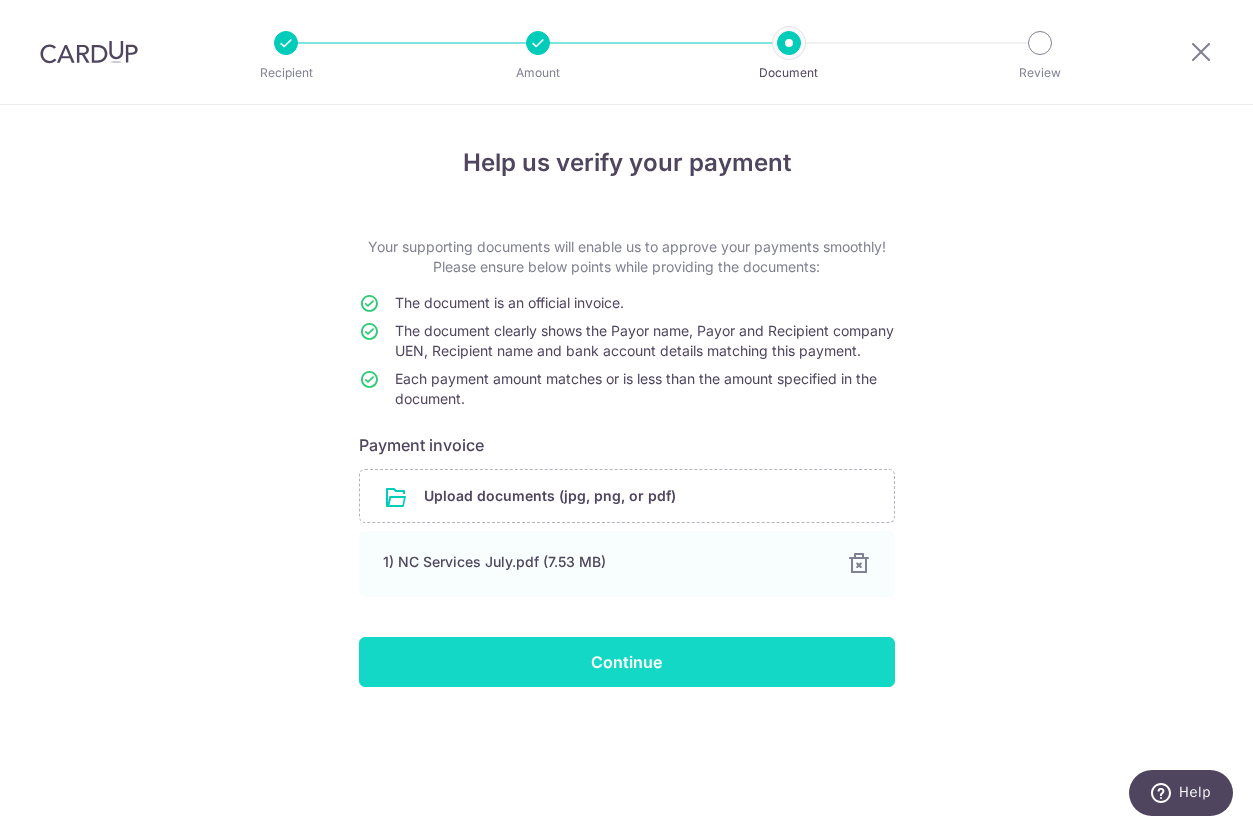 click on "Continue" at bounding box center (627, 662) 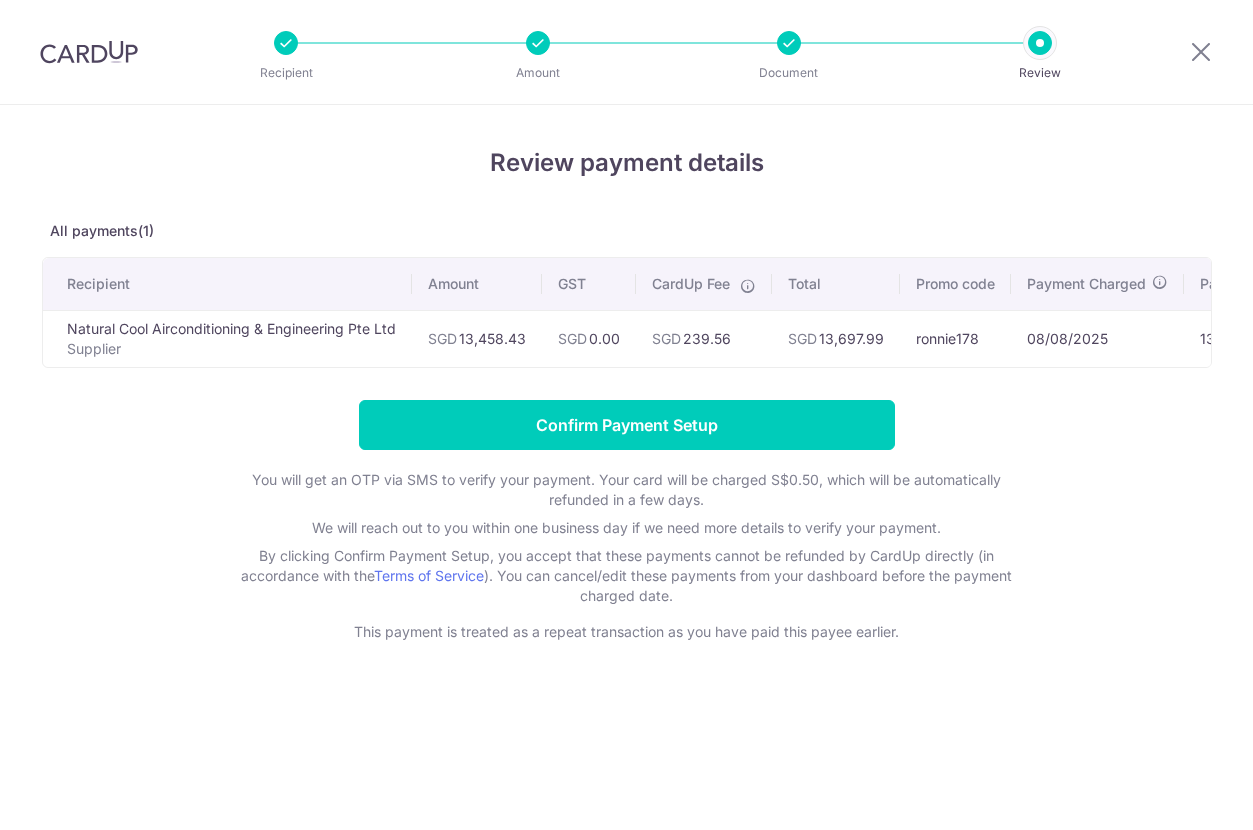 scroll, scrollTop: 0, scrollLeft: 0, axis: both 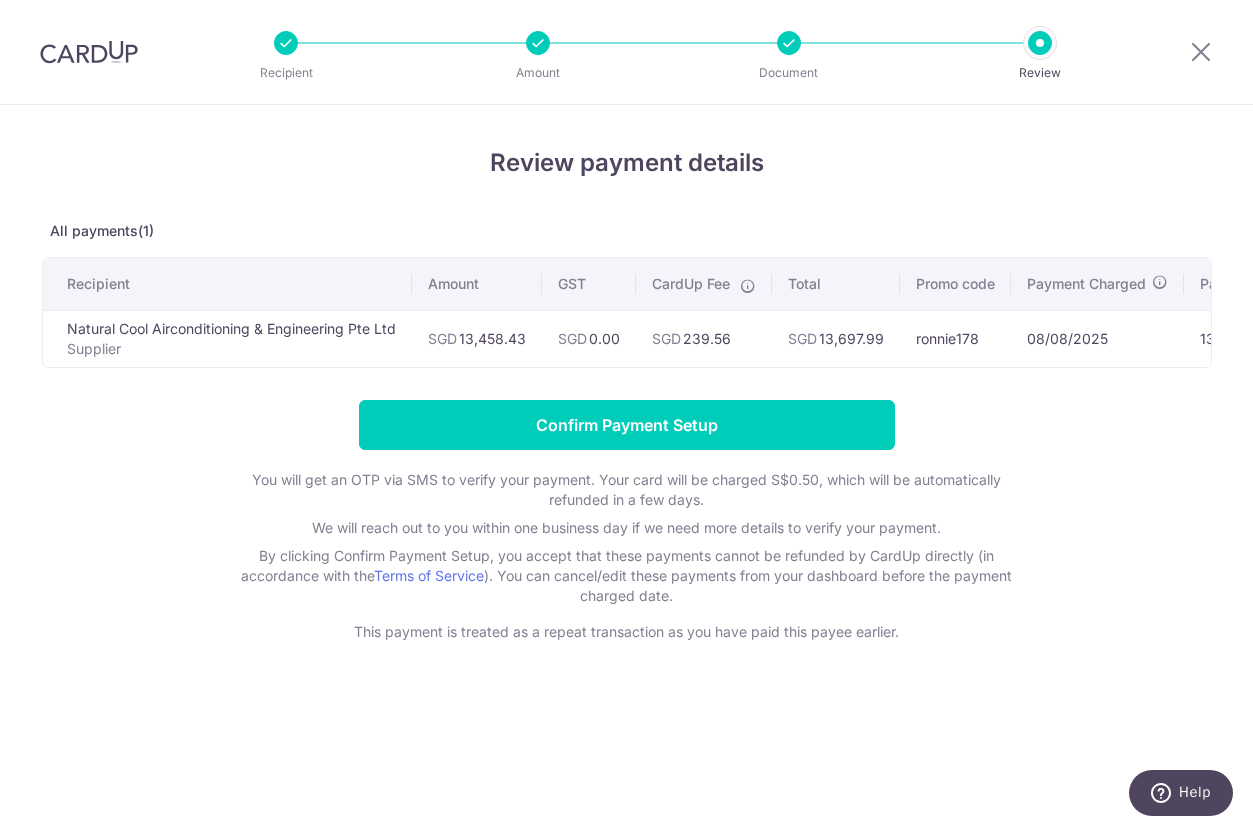 drag, startPoint x: 1047, startPoint y: 472, endPoint x: 1063, endPoint y: 504, distance: 35.77709 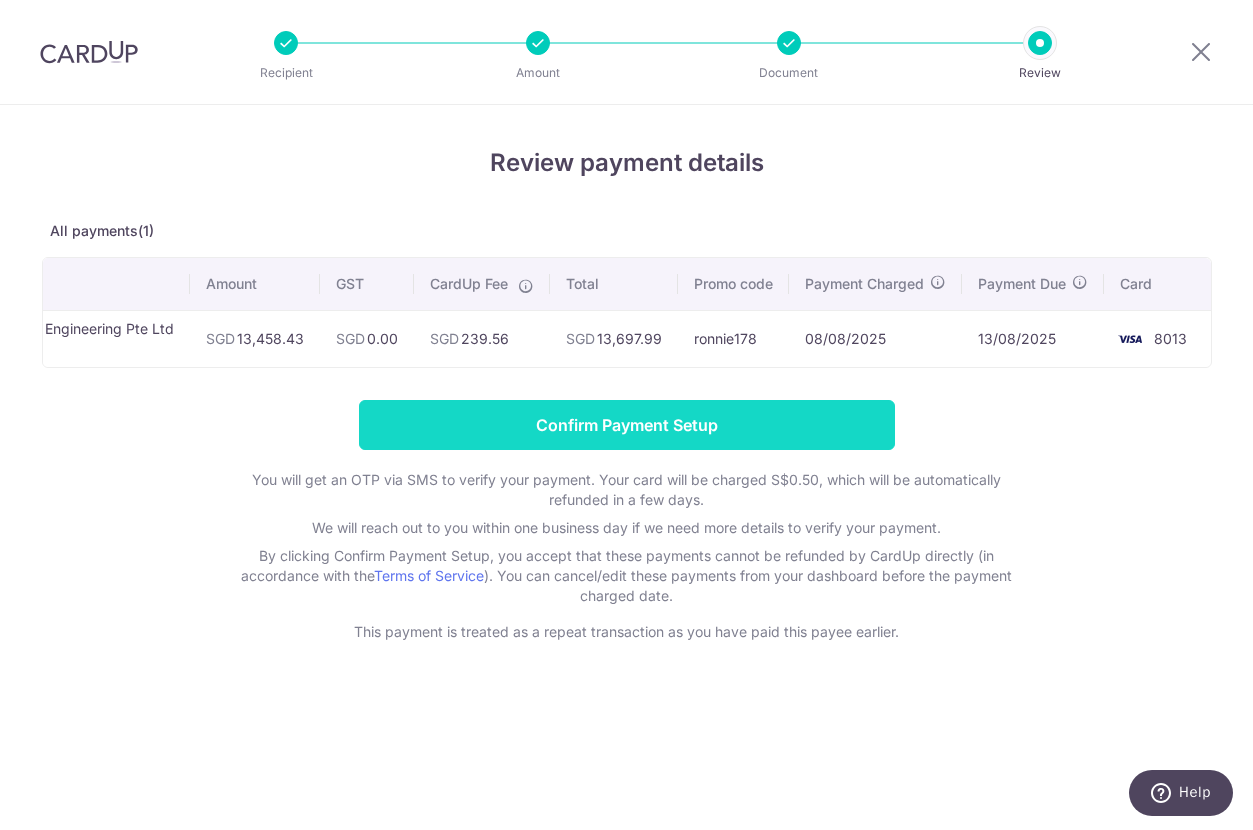 click on "Confirm Payment Setup" at bounding box center (627, 425) 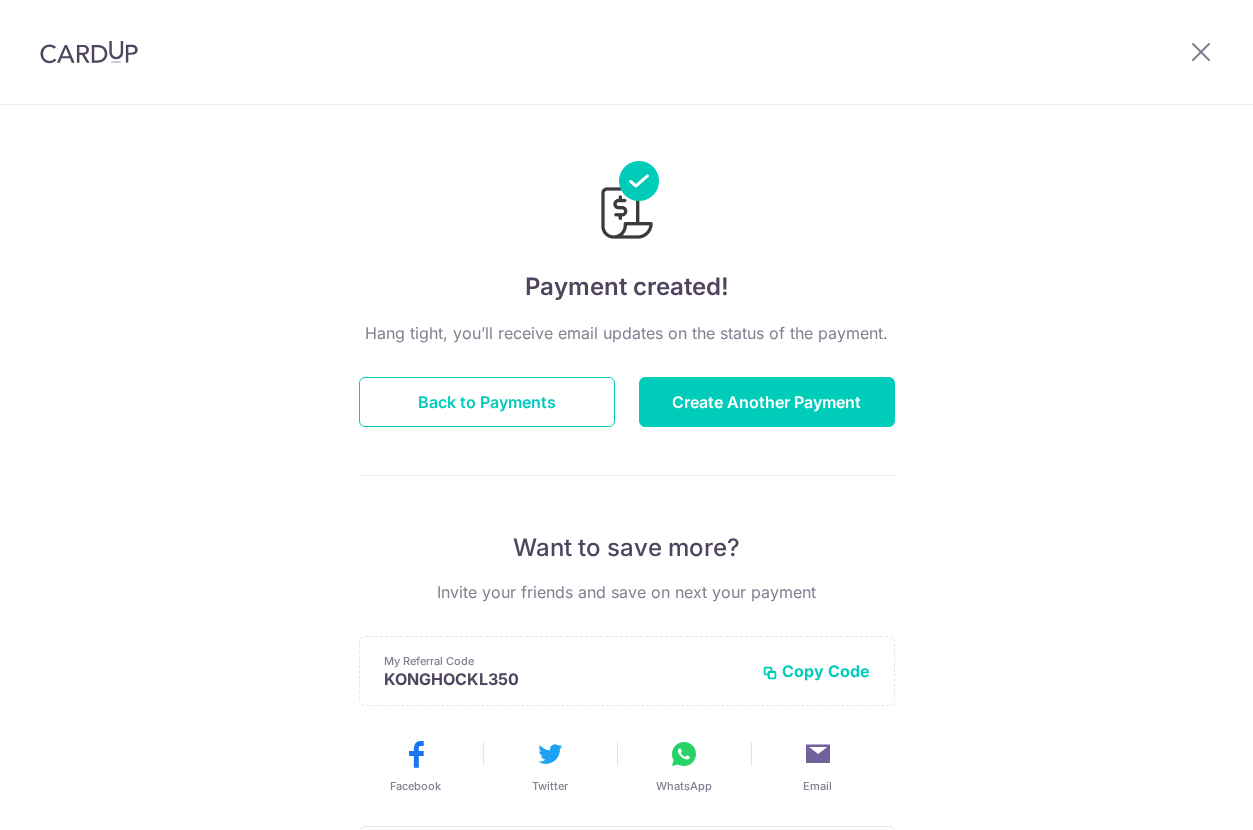 scroll, scrollTop: 0, scrollLeft: 0, axis: both 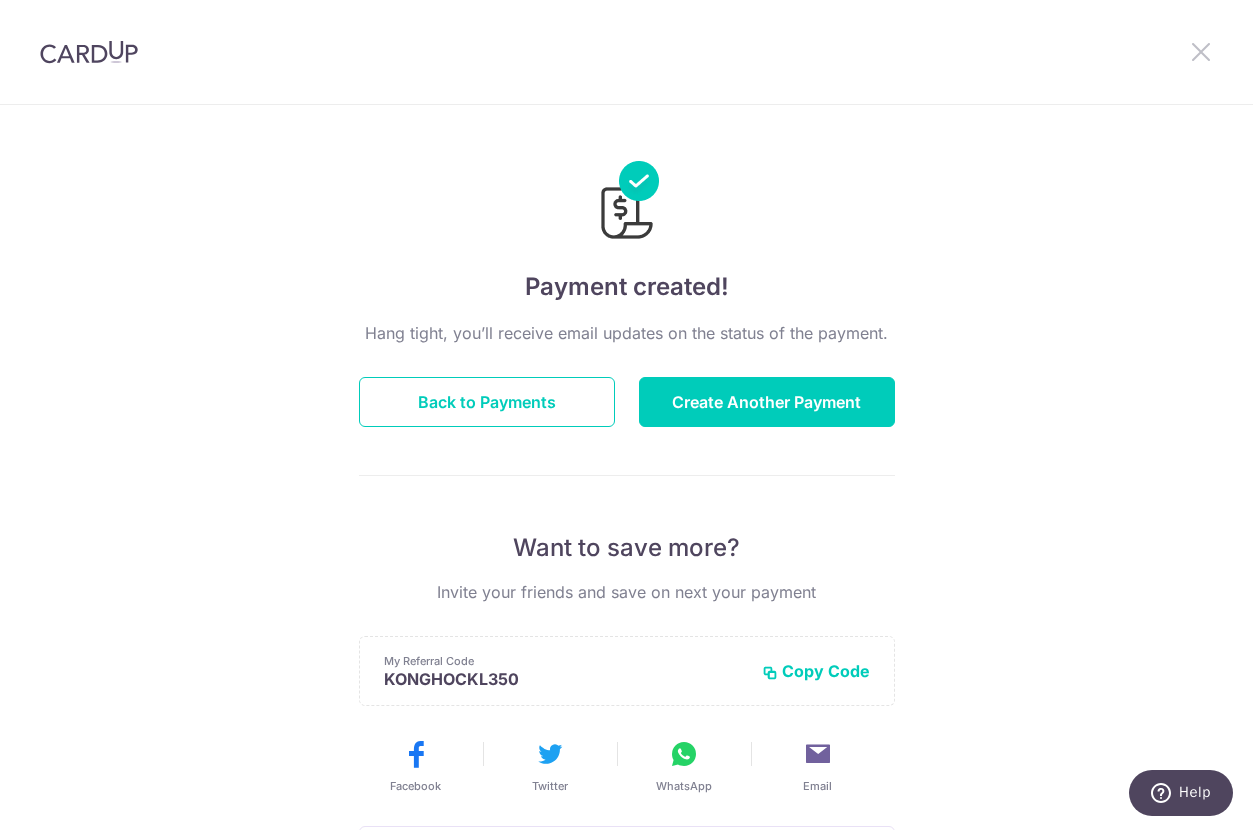 click at bounding box center (1201, 51) 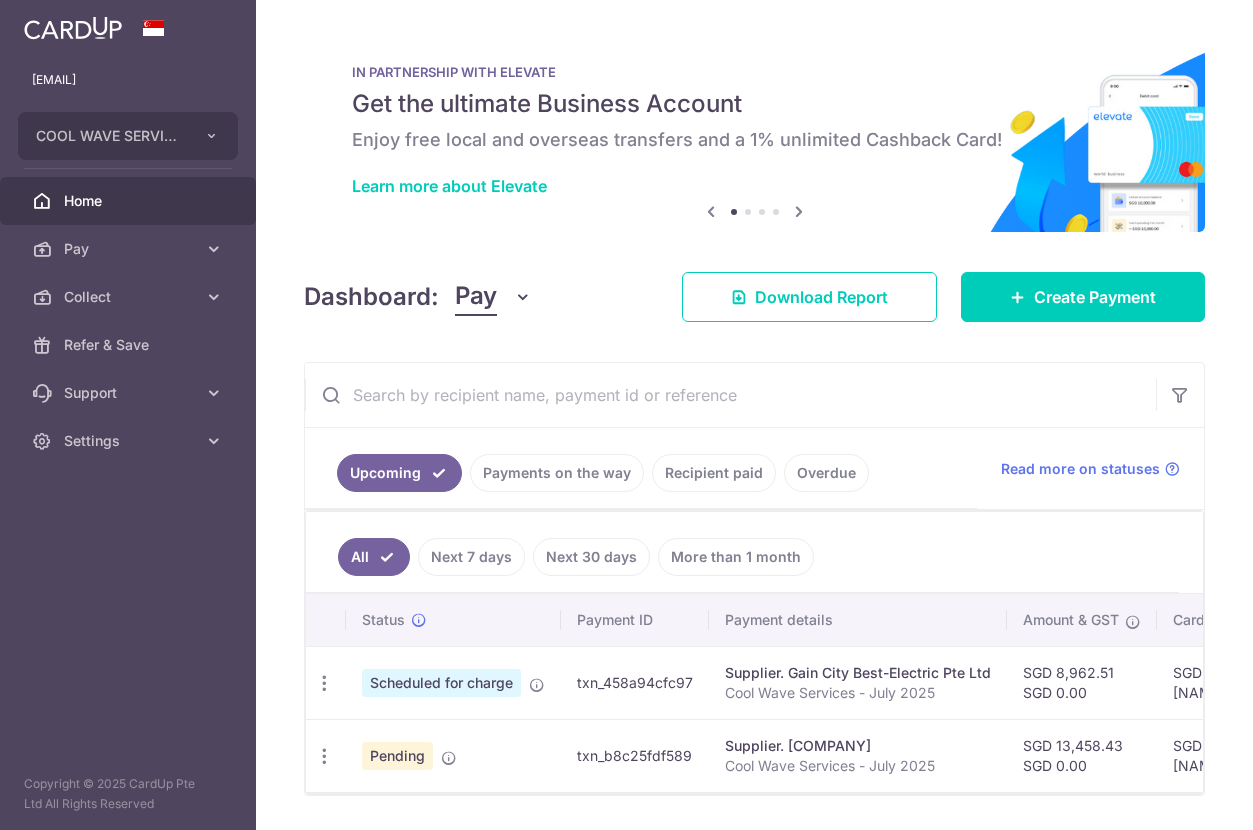 scroll, scrollTop: 0, scrollLeft: 0, axis: both 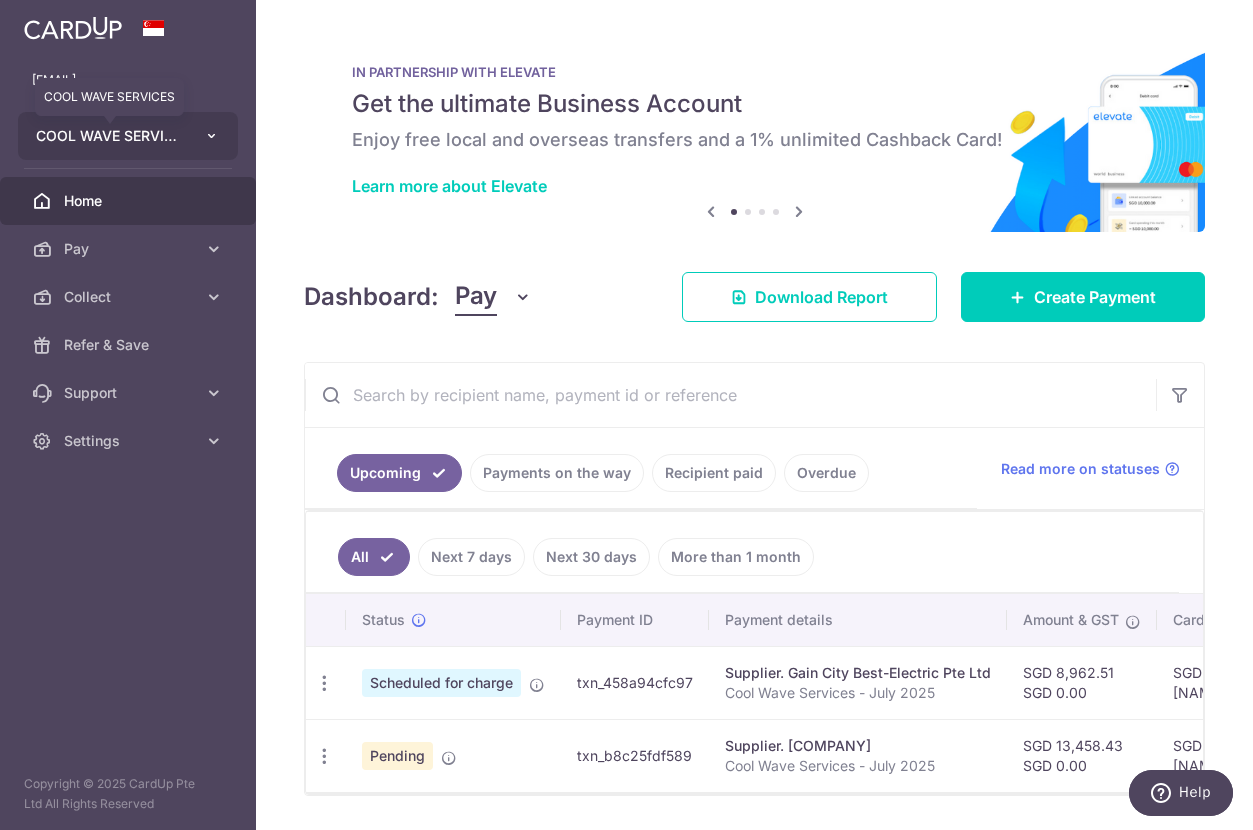click on "COOL WAVE SERVICES" at bounding box center [110, 136] 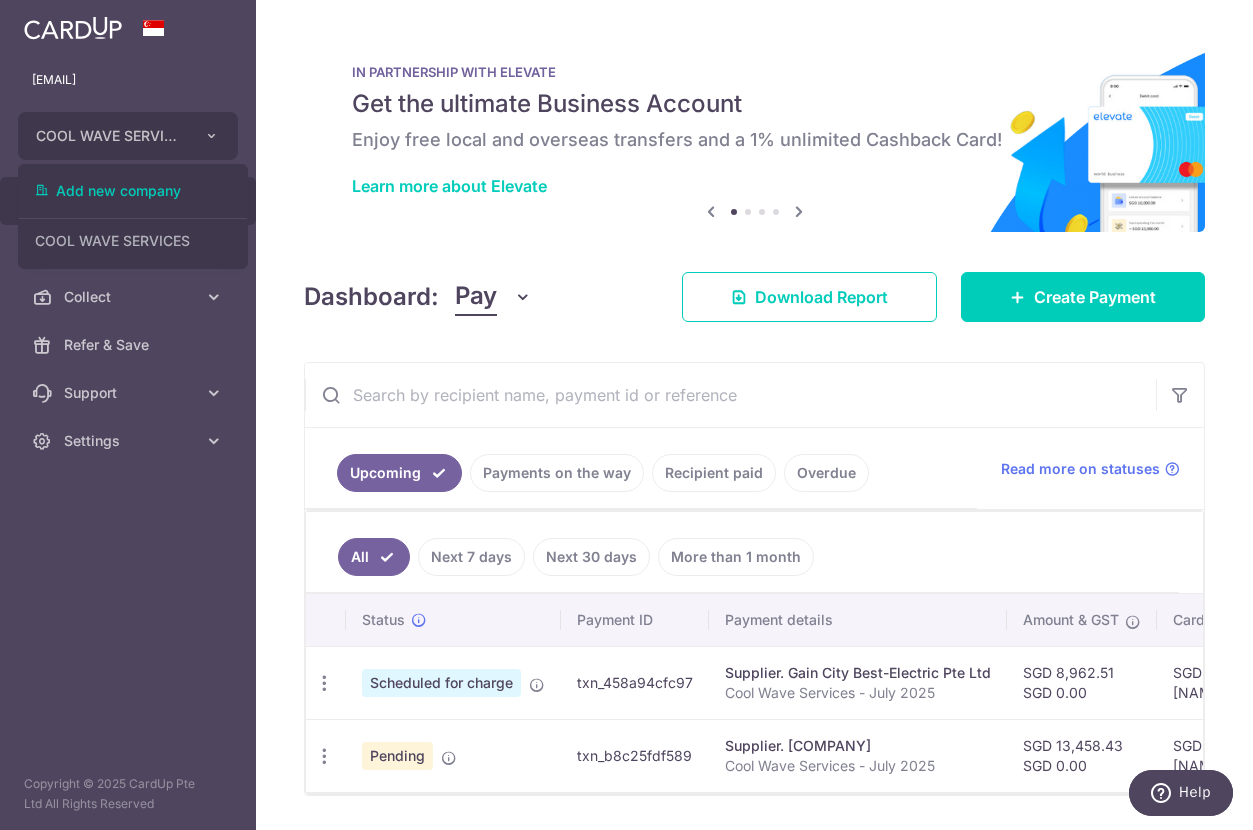 click on "[EMAIL]
[COMPANY]
Add new company
[COMPANY] [COMPANY]
Home
Pay
Payments
Recipients
Invoices
Cards
Collect
Dashboard
Payment Pages
Payment Requests
Refer & Save
Support
FAQ
Contact Us" at bounding box center (128, 415) 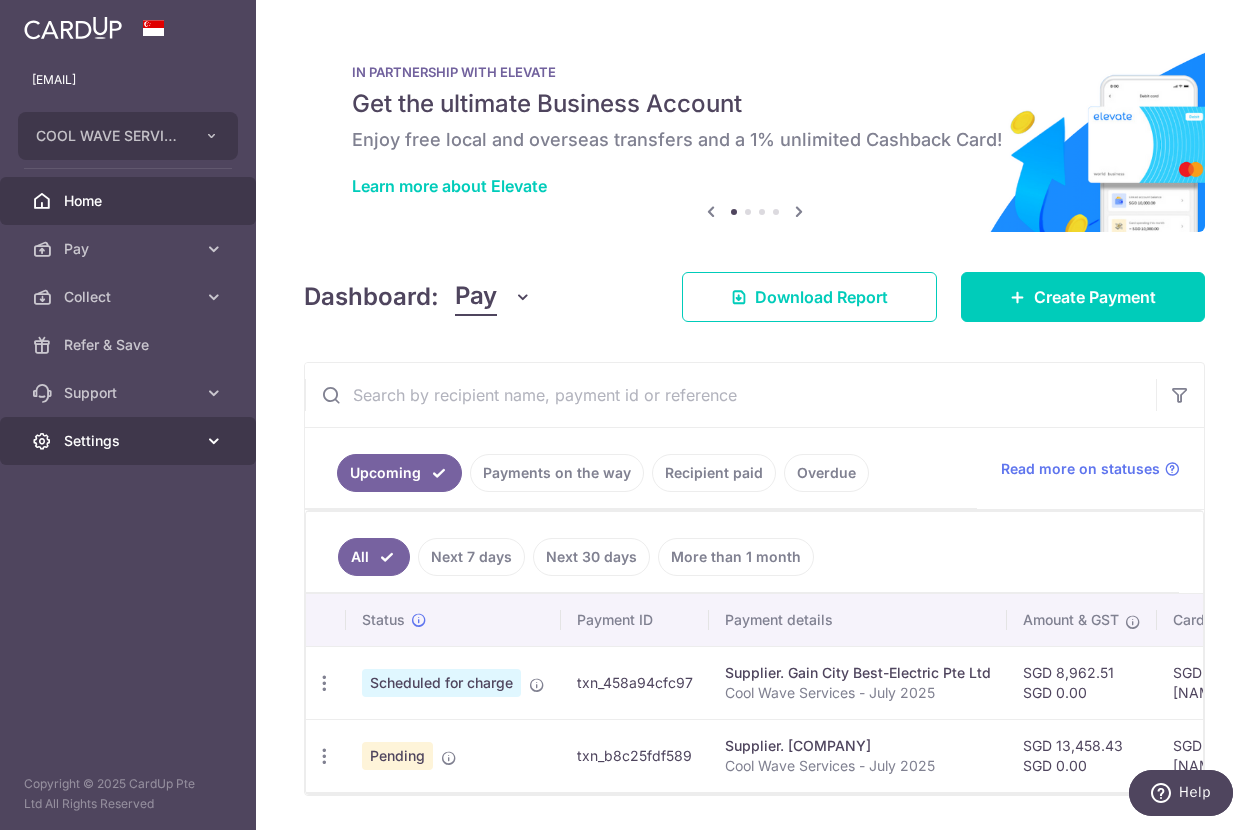 click on "Settings" at bounding box center (130, 441) 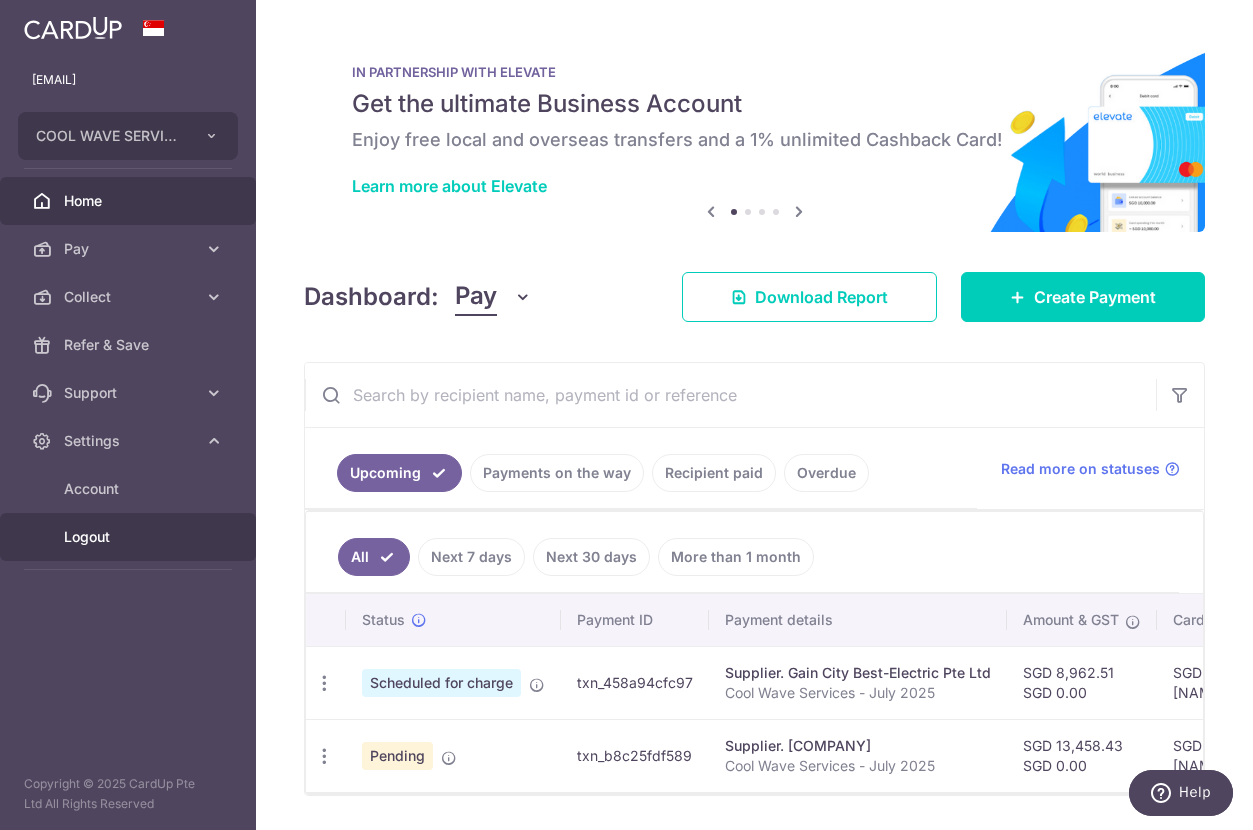click on "Logout" at bounding box center (128, 537) 